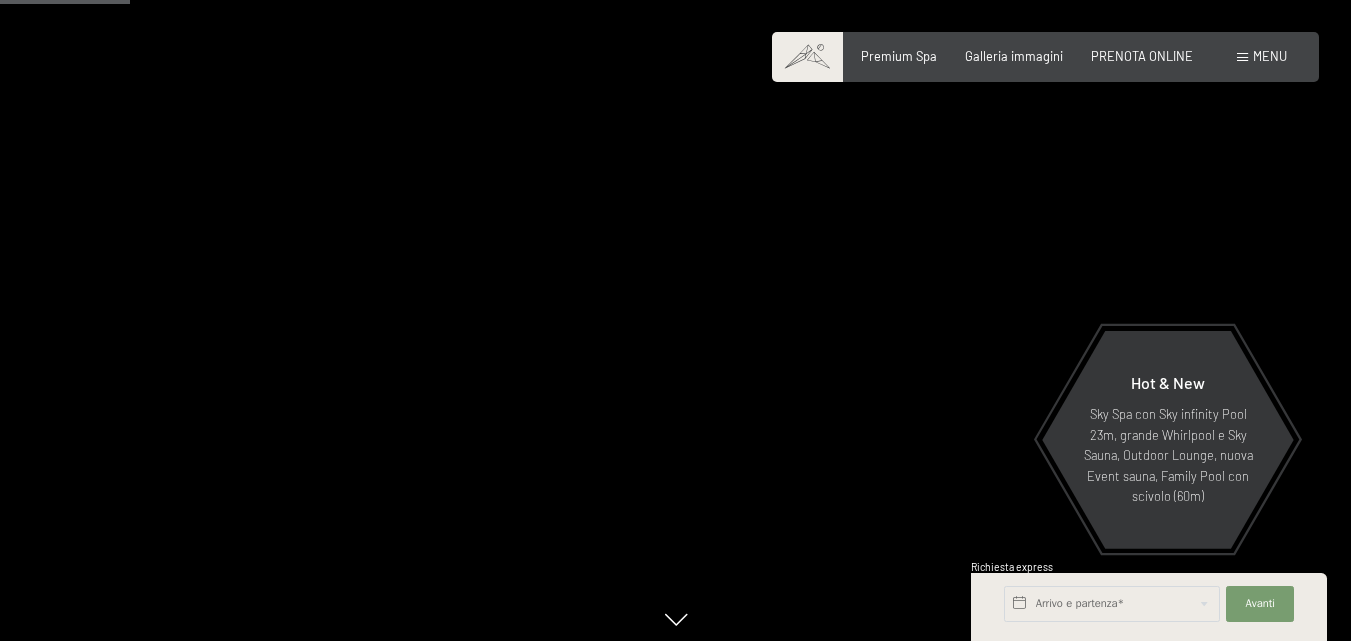 scroll, scrollTop: 800, scrollLeft: 0, axis: vertical 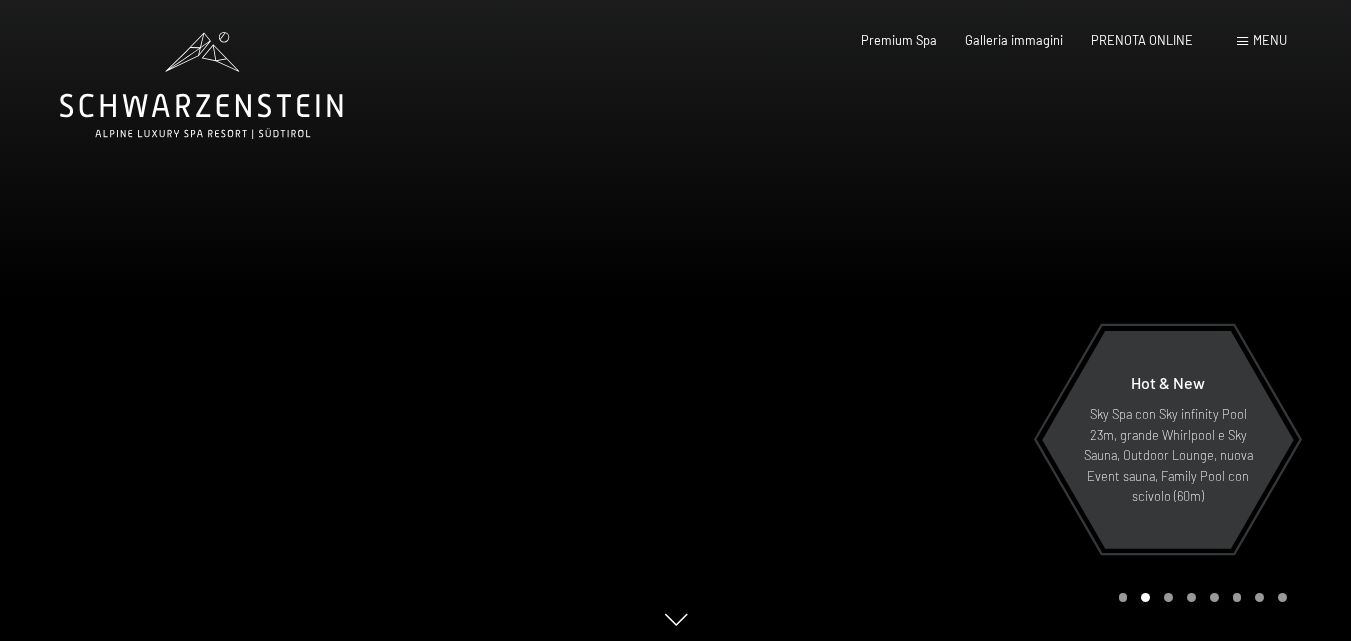 click on "Menu" at bounding box center (1270, 40) 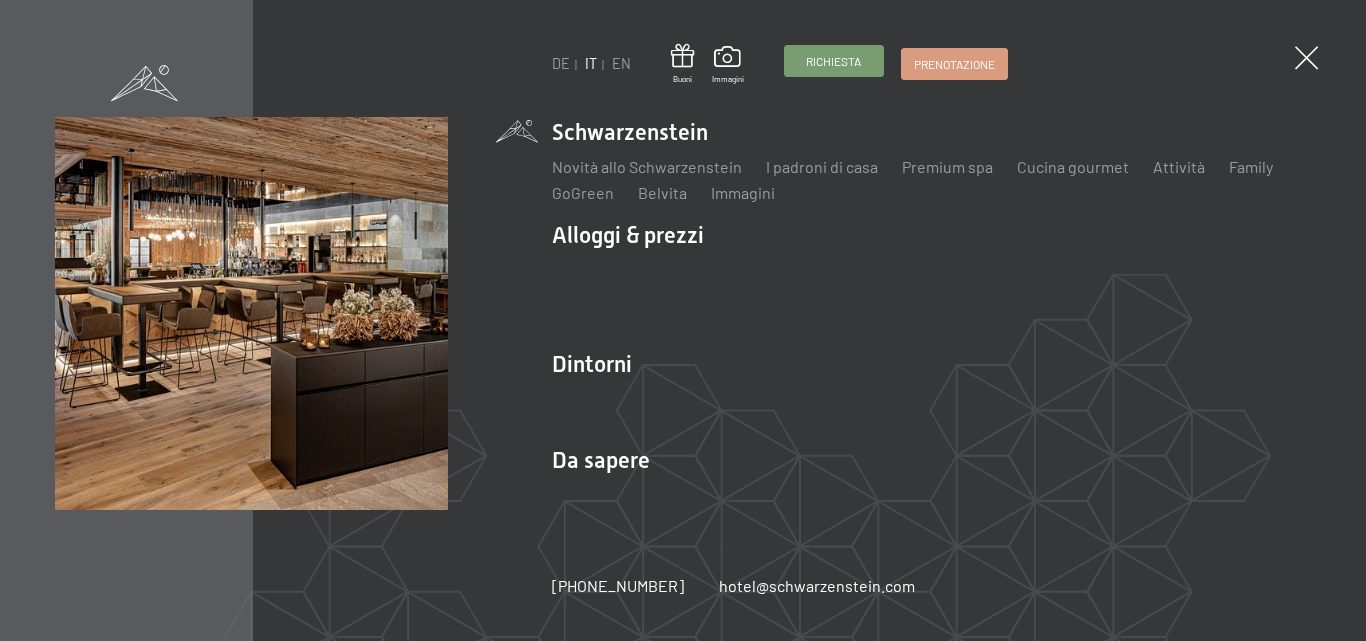 click on "Richiesta" at bounding box center (833, 61) 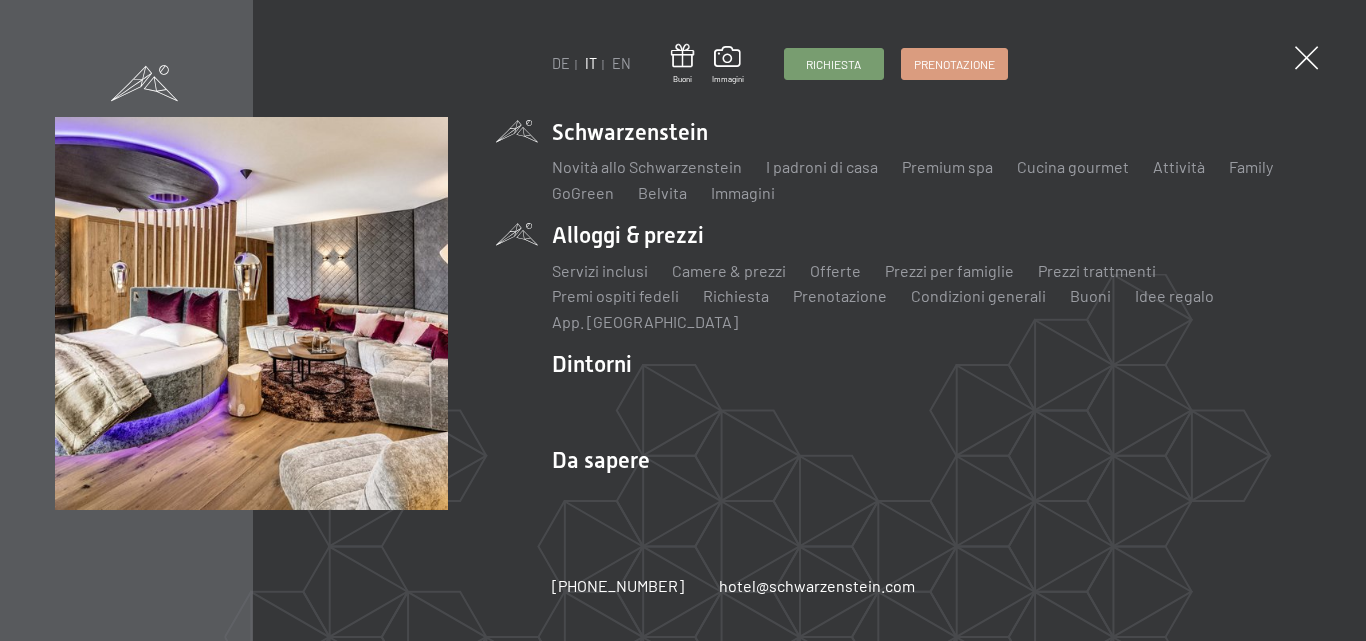 click on "Alloggi & prezzi           Servizi inclusi         Camere & prezzi         Lista             Offerte         Lista             Prezzi per famiglie         Prezzi trattmenti         Premi ospiti fedeli         Richiesta         Prenotazione         Condizioni generali         Buoni         Idee regalo         App. Luxegg" at bounding box center [931, 276] 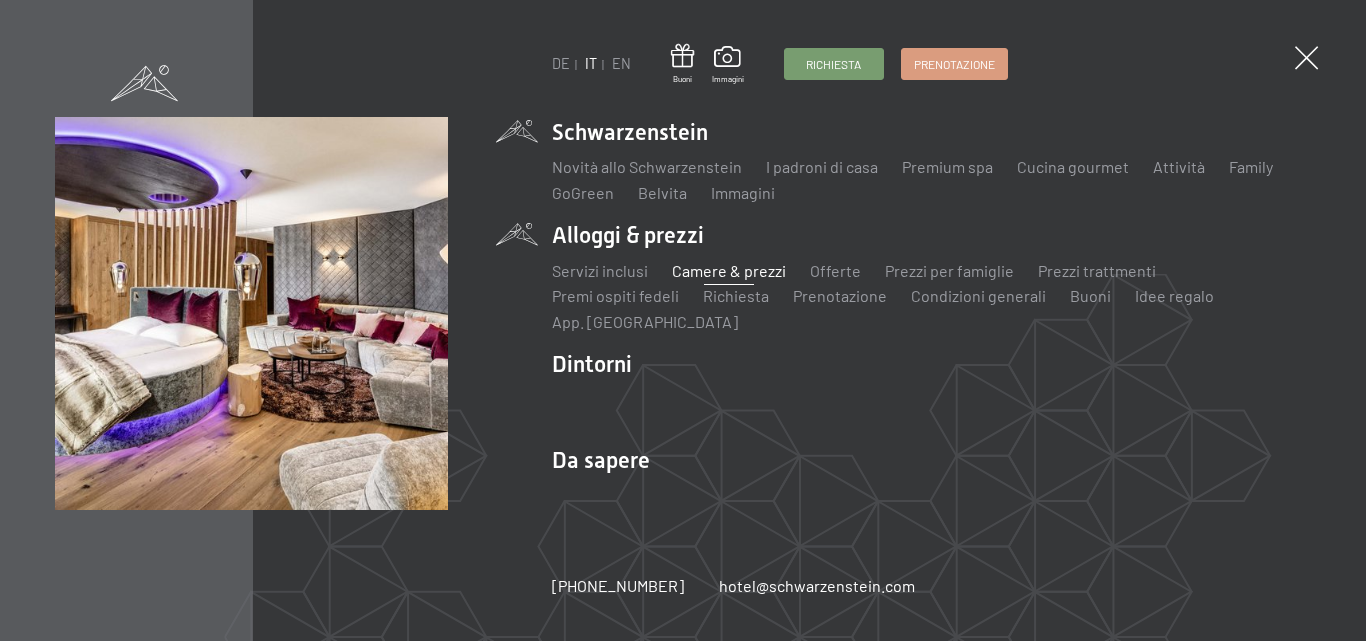click on "Camere & prezzi" at bounding box center [729, 270] 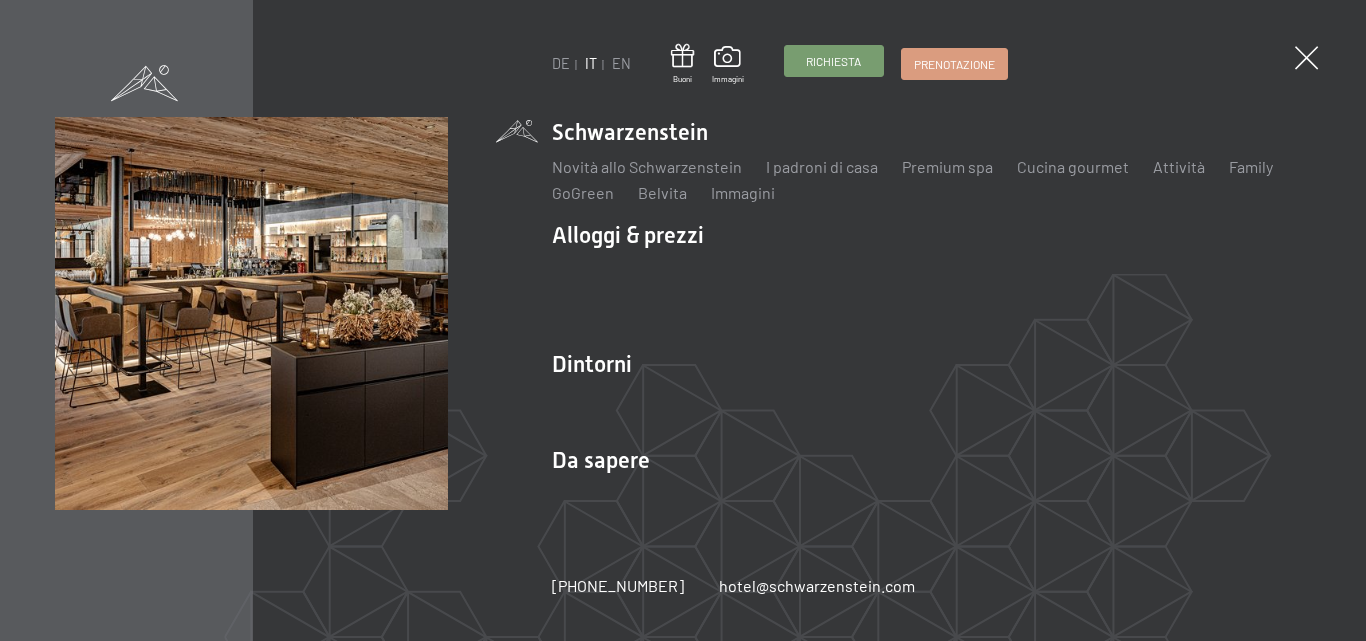 click on "Richiesta" at bounding box center (833, 61) 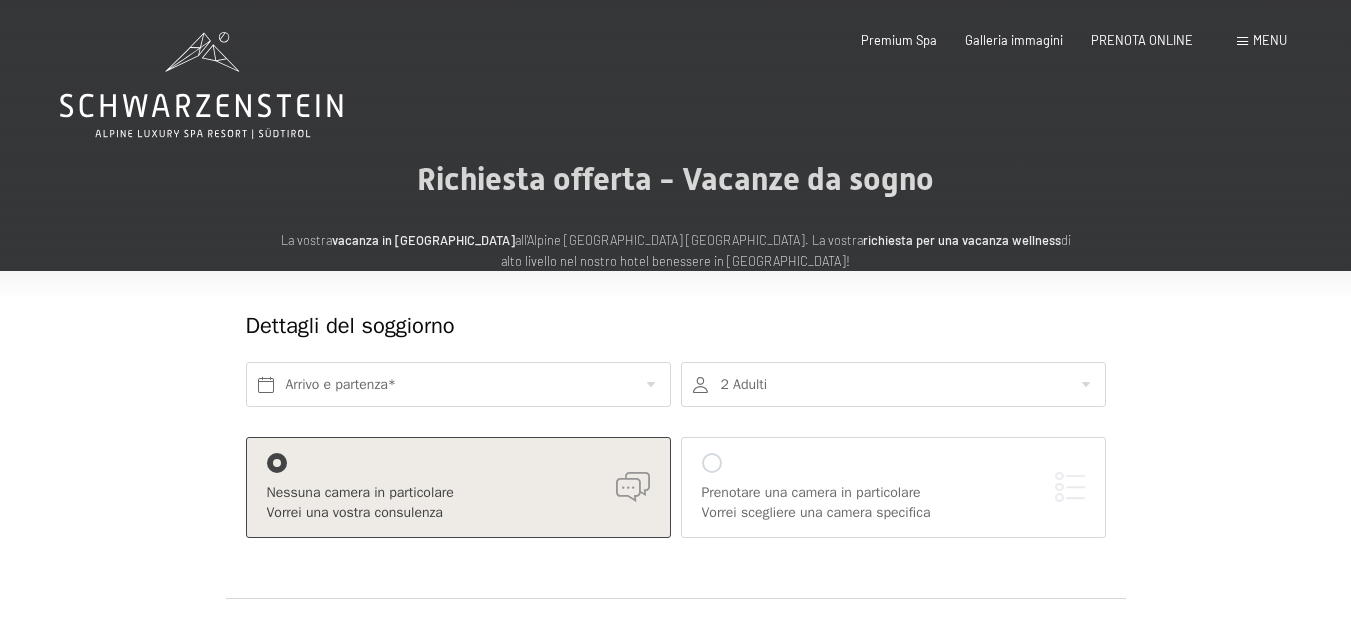 scroll, scrollTop: 0, scrollLeft: 0, axis: both 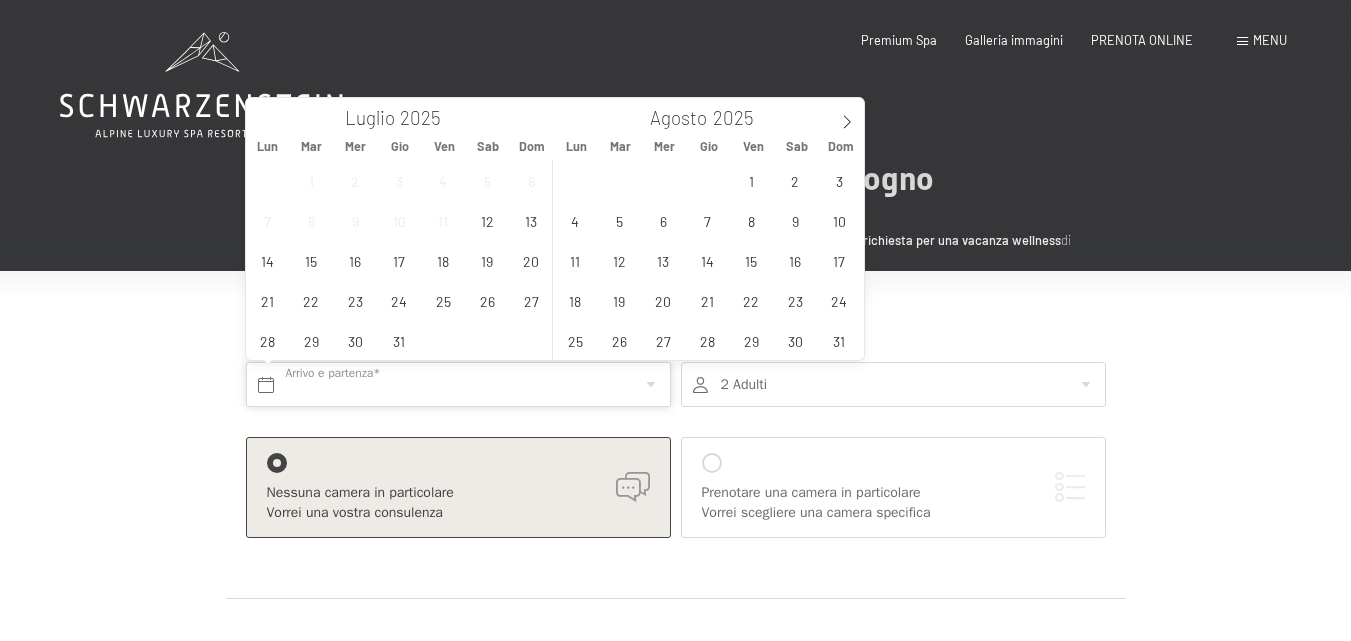 click at bounding box center (458, 384) 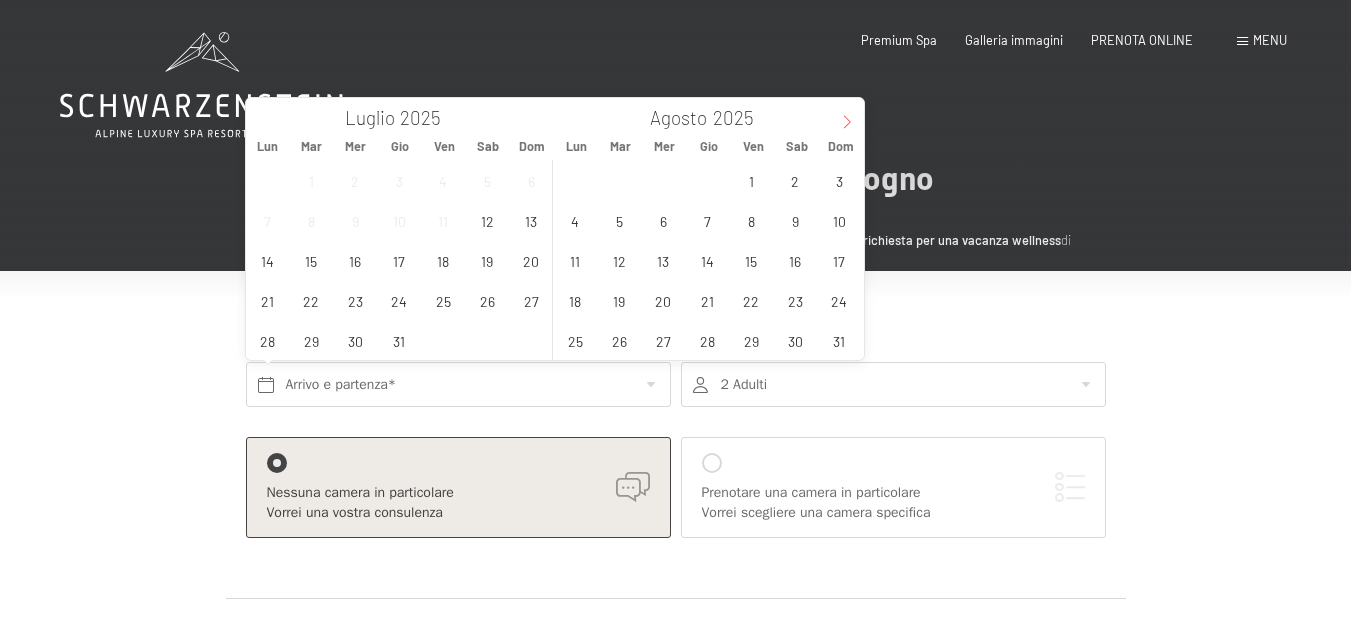 click 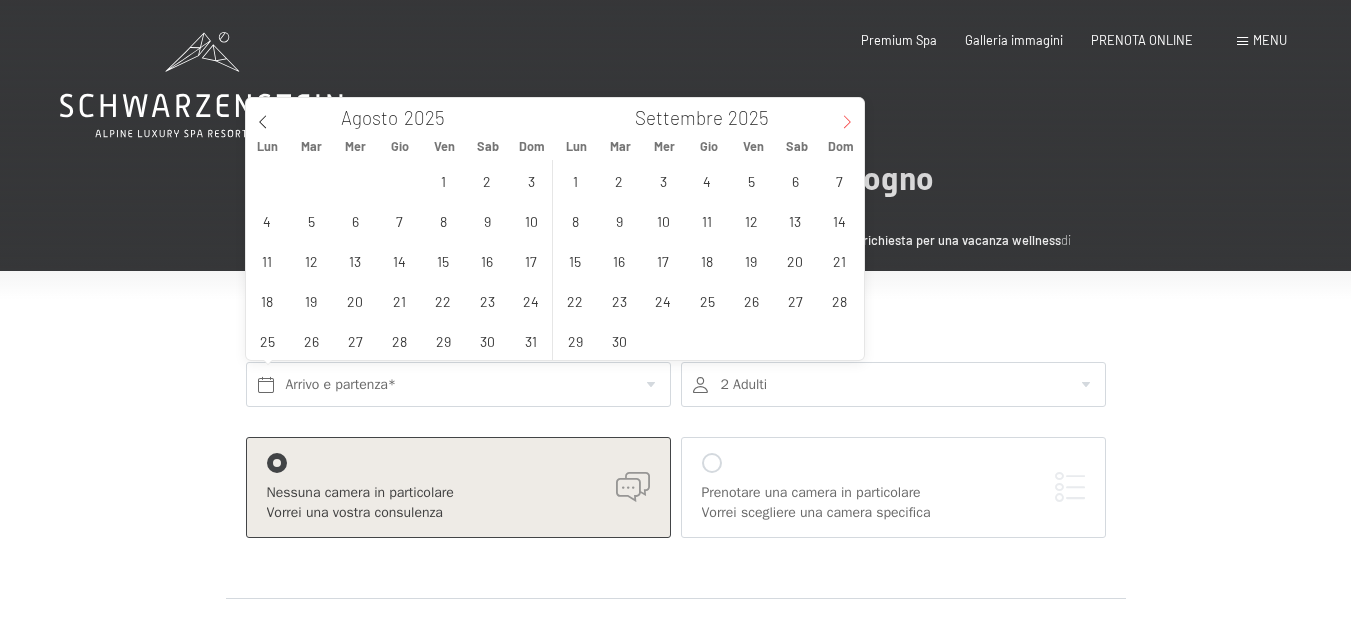 click 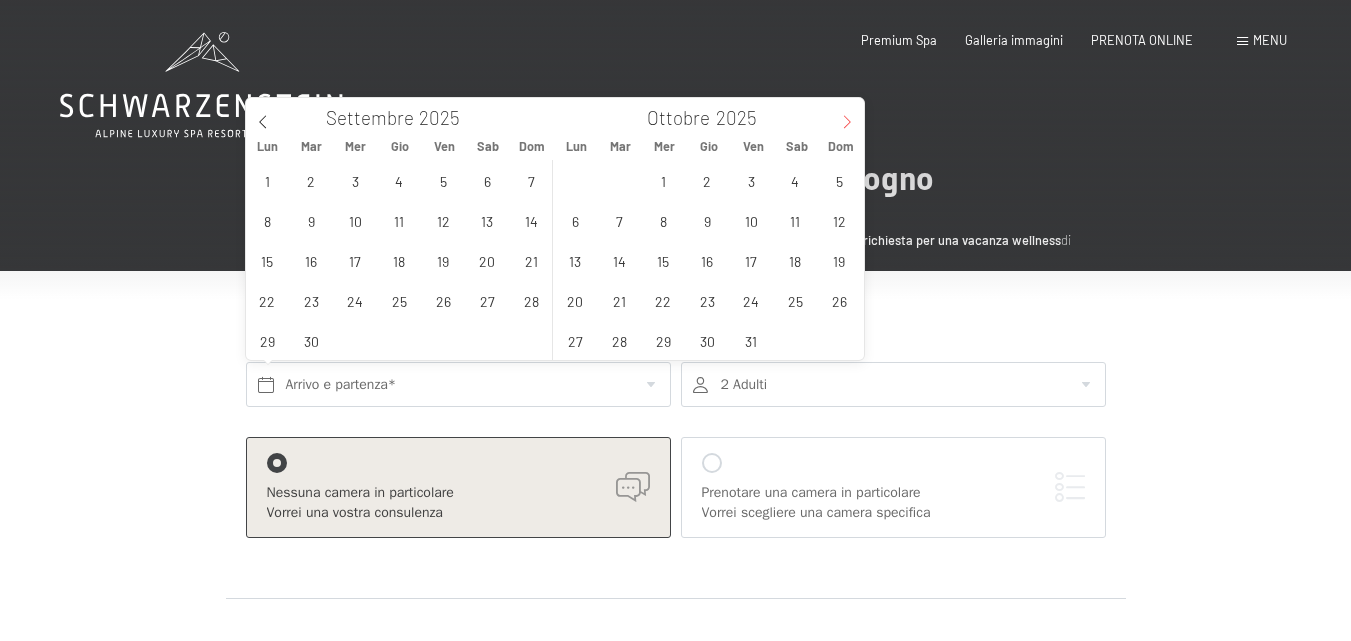 click 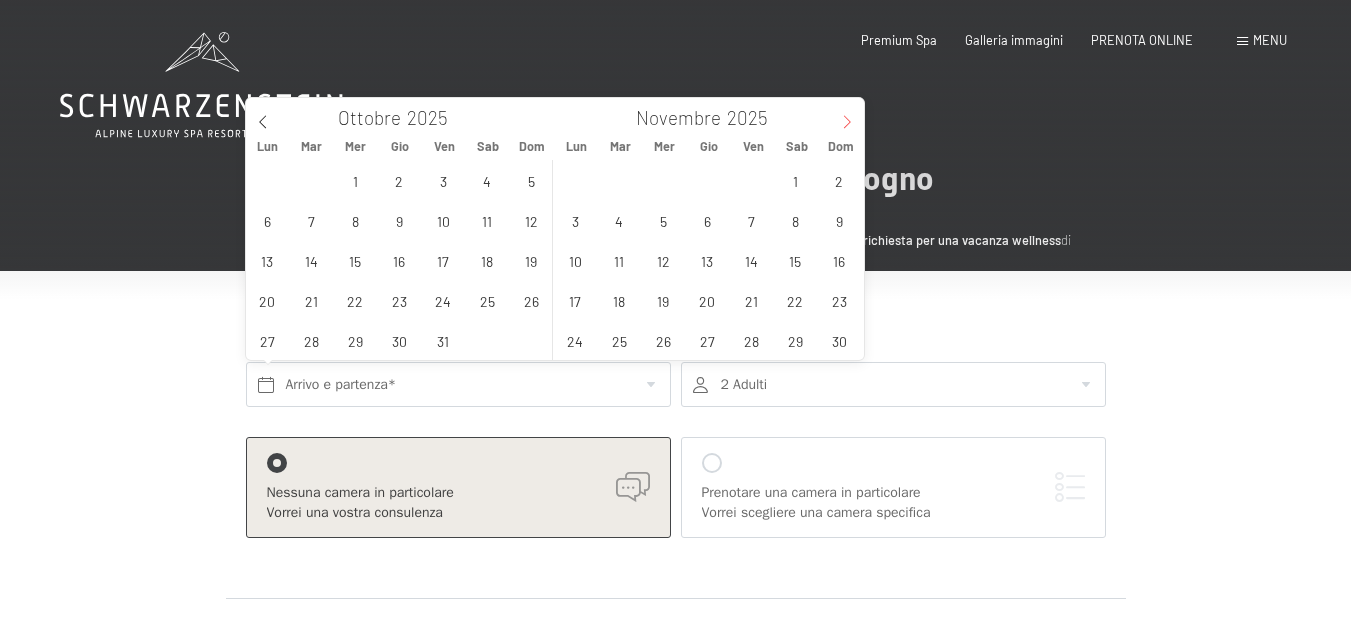 click 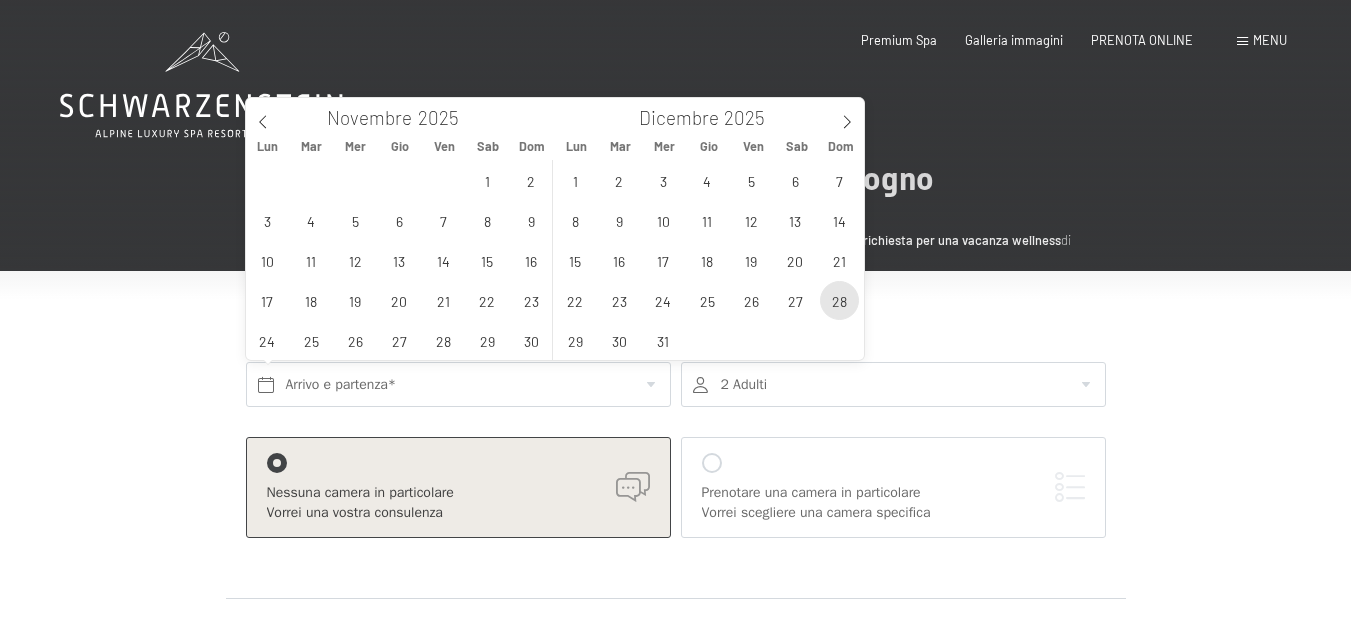 click on "28" at bounding box center [839, 300] 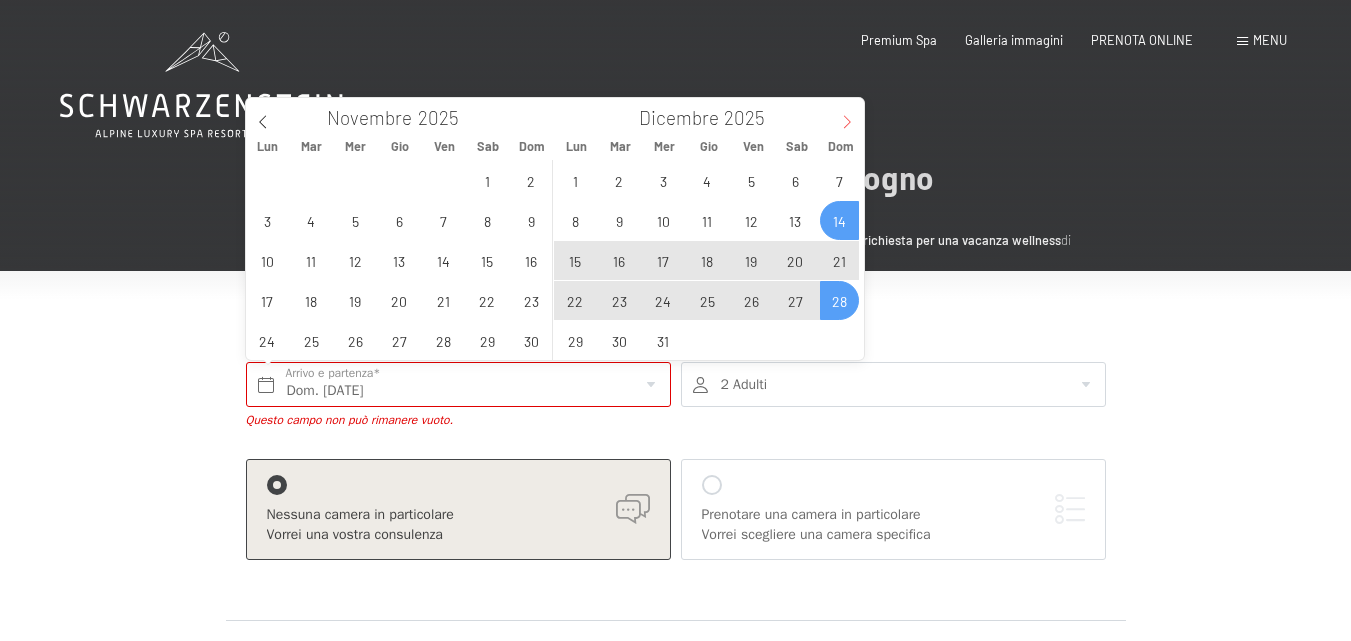 click 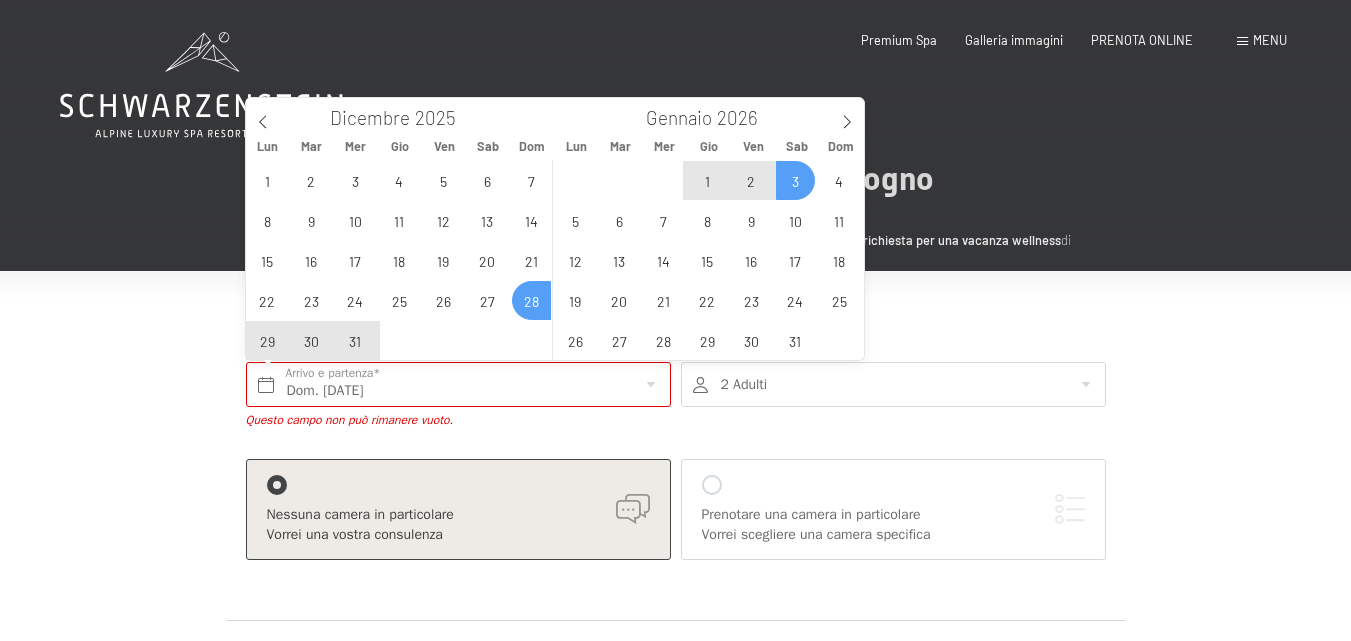 click on "3" at bounding box center [795, 180] 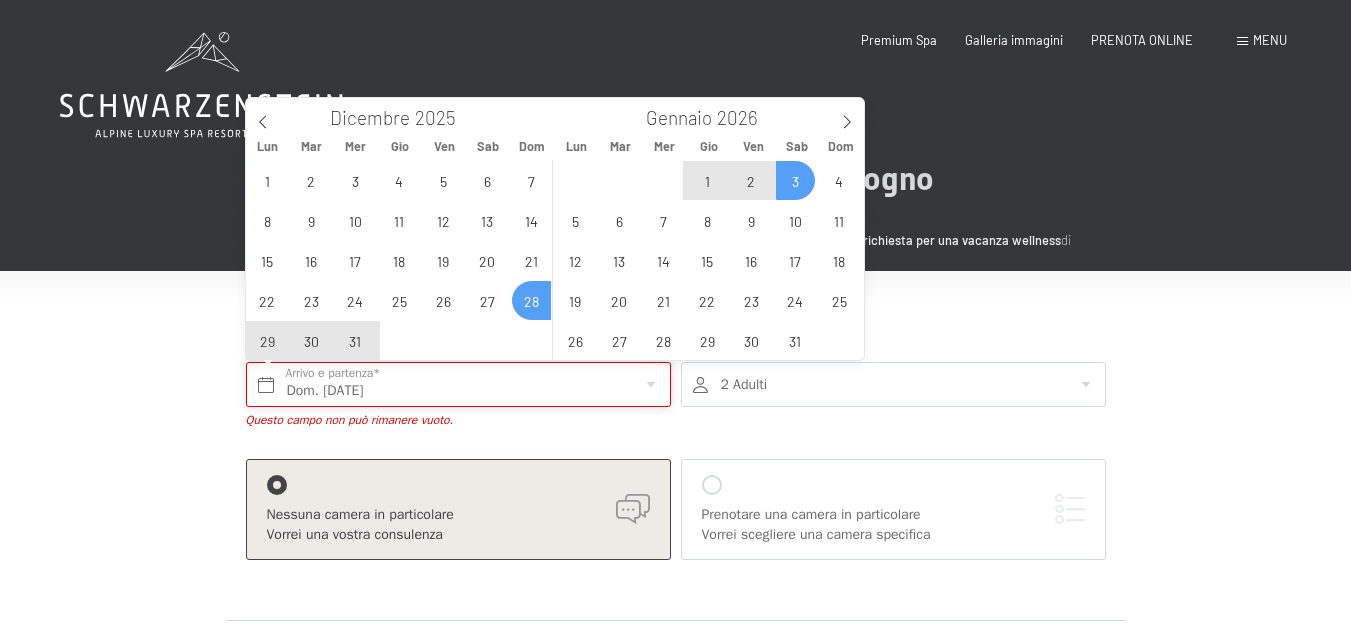 type on "Dom. 28/12/2025 - Sab. 03/01/2026" 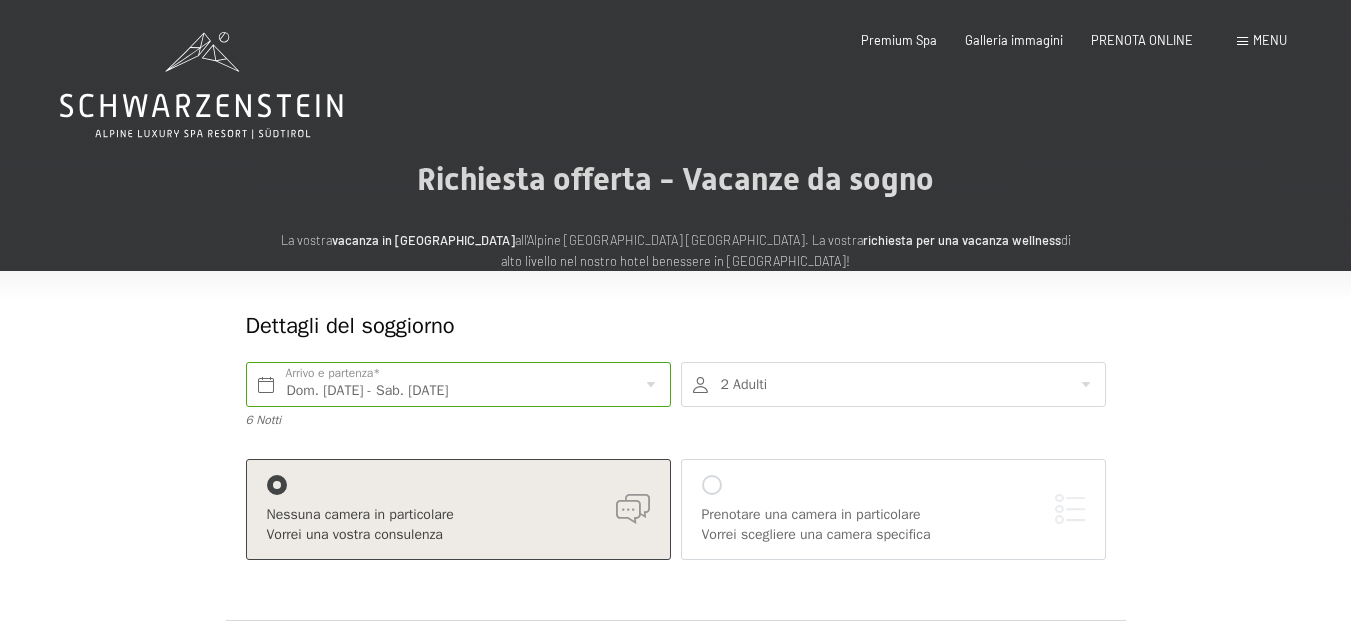click at bounding box center (893, 384) 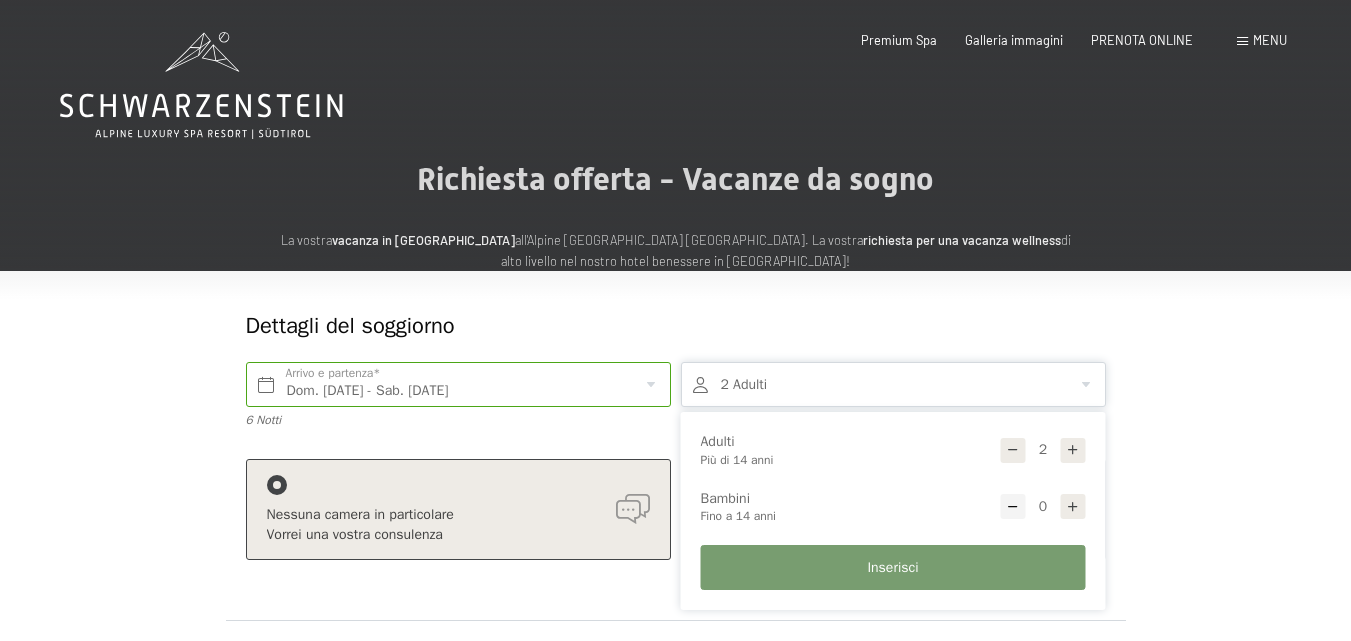 click on "0 Bambini Fino a 14 anni" at bounding box center (893, 507) 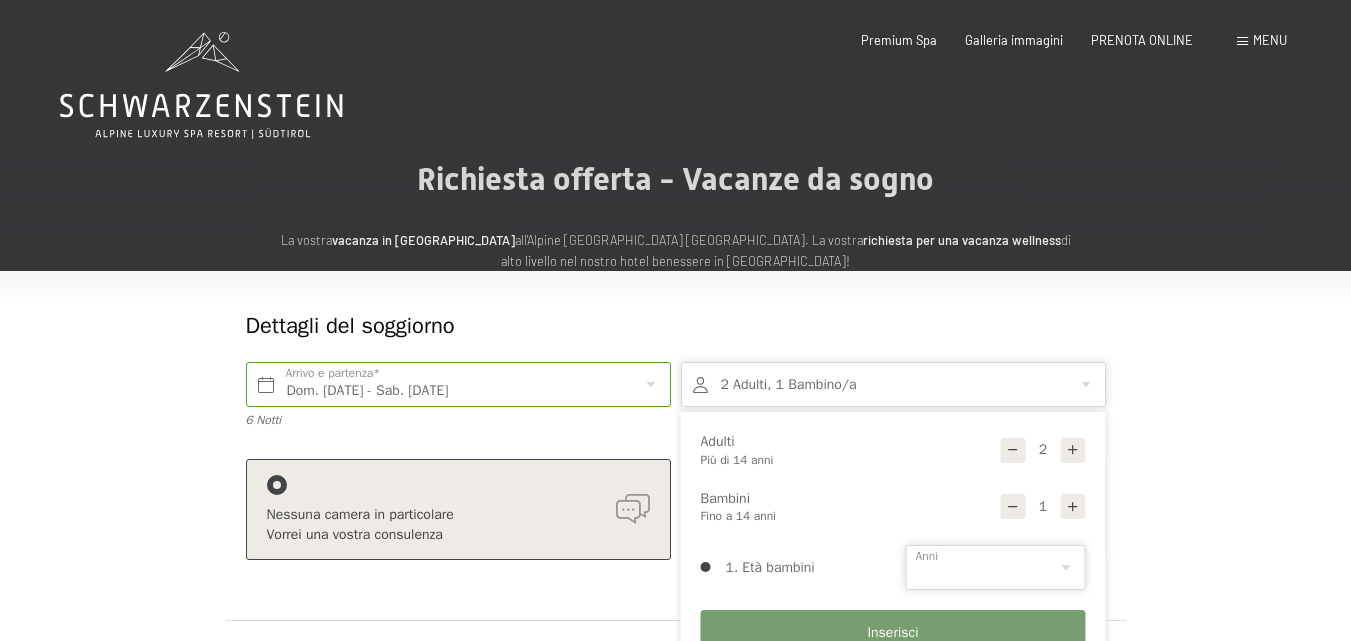 click on "0 1 2 3 4 5 6 7 8 9 10 11 12 13 14" at bounding box center (996, 567) 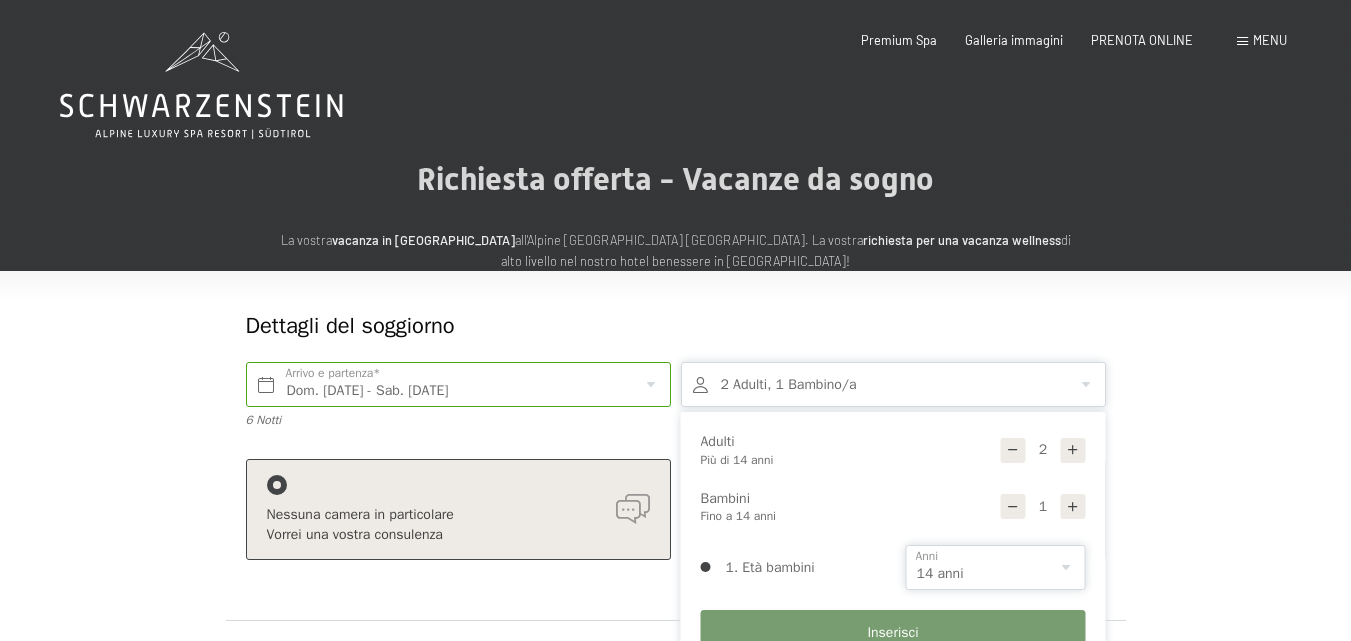 click on "0 1 2 3 4 5 6 7 8 9 10 11 12 13 14" at bounding box center [996, 567] 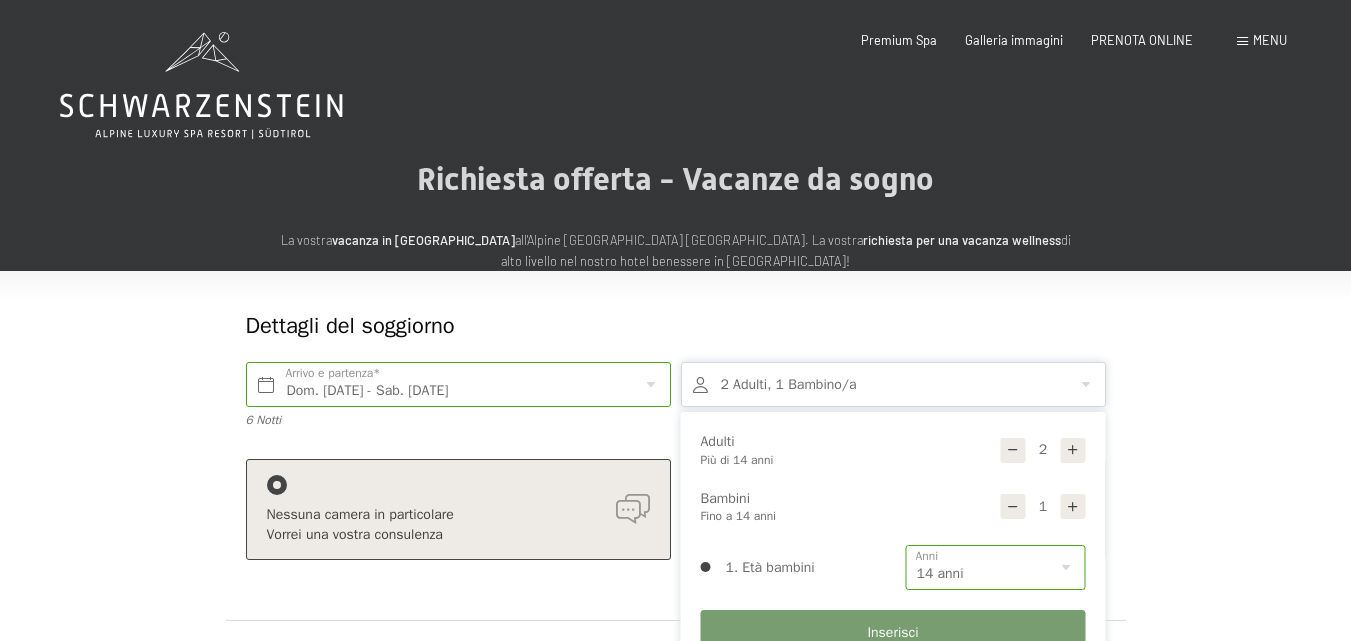 click on "Nessuna camera in particolare" at bounding box center (458, 515) 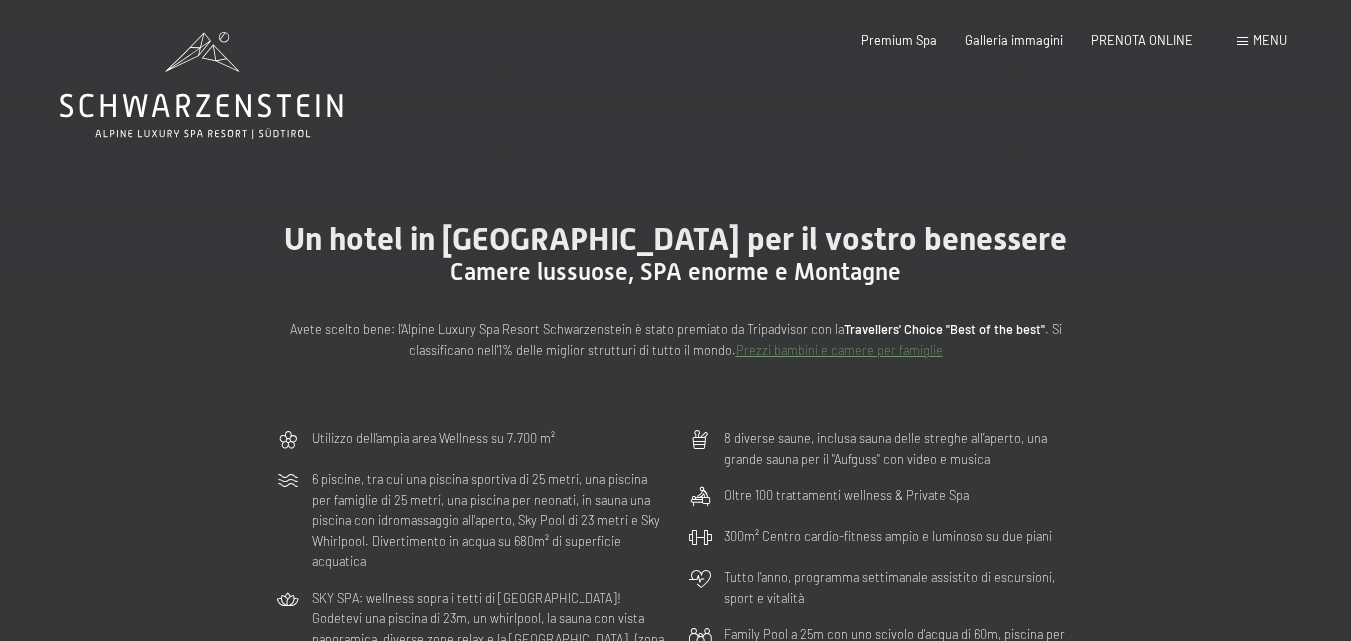 scroll, scrollTop: 0, scrollLeft: 0, axis: both 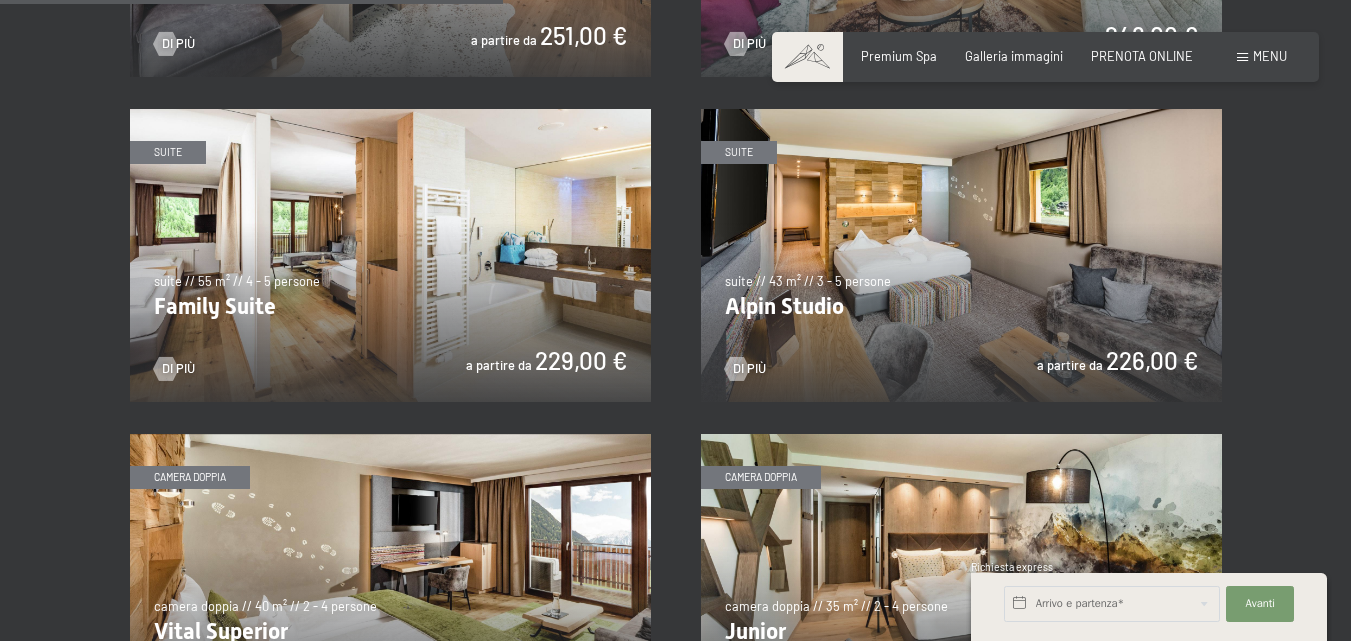 click at bounding box center (961, 255) 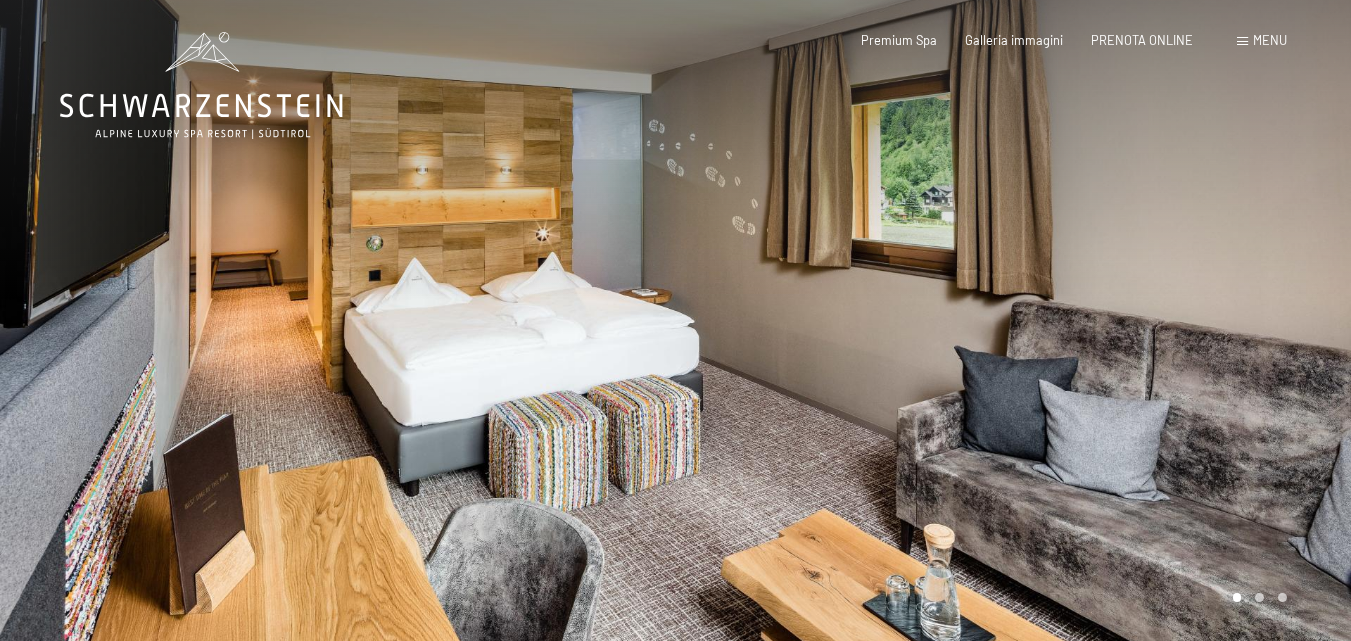 scroll, scrollTop: 0, scrollLeft: 0, axis: both 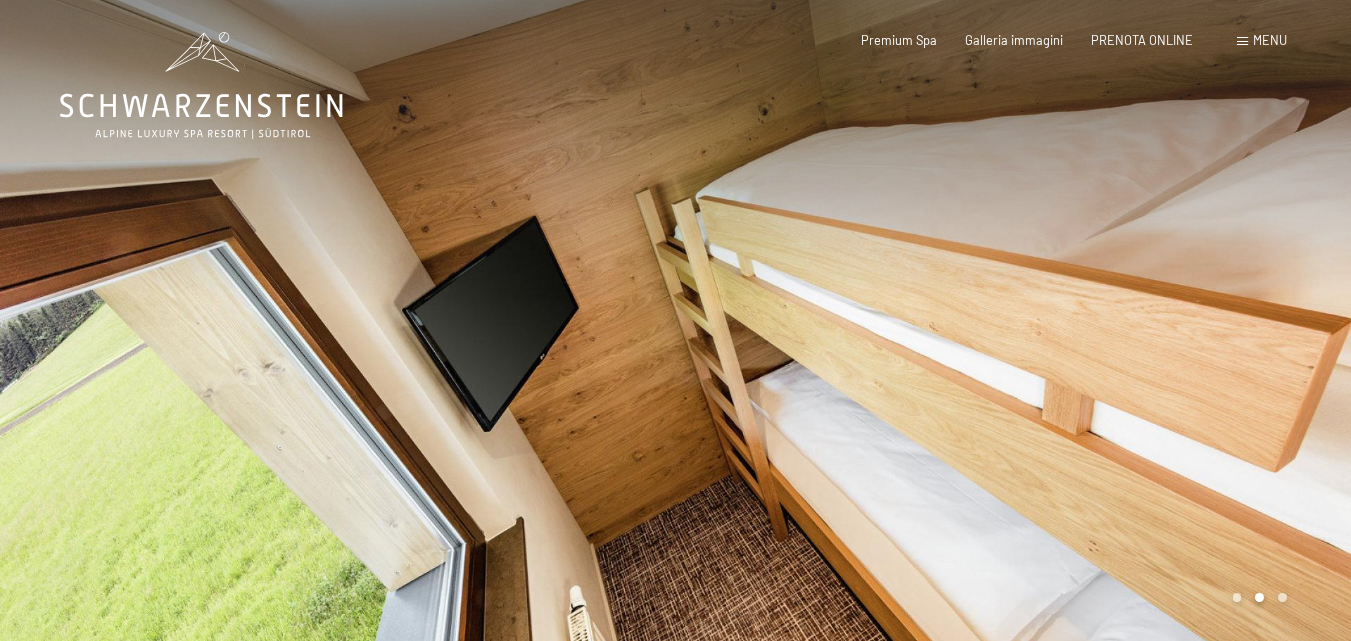 click at bounding box center (1014, 325) 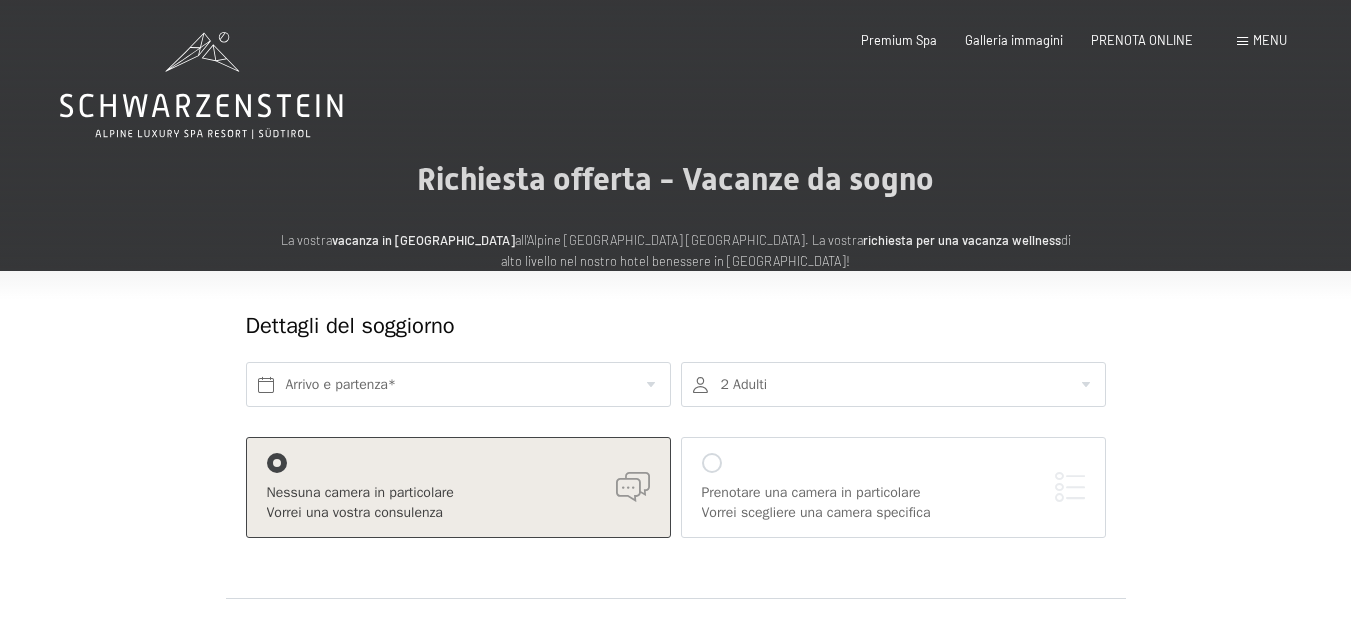 scroll, scrollTop: 0, scrollLeft: 0, axis: both 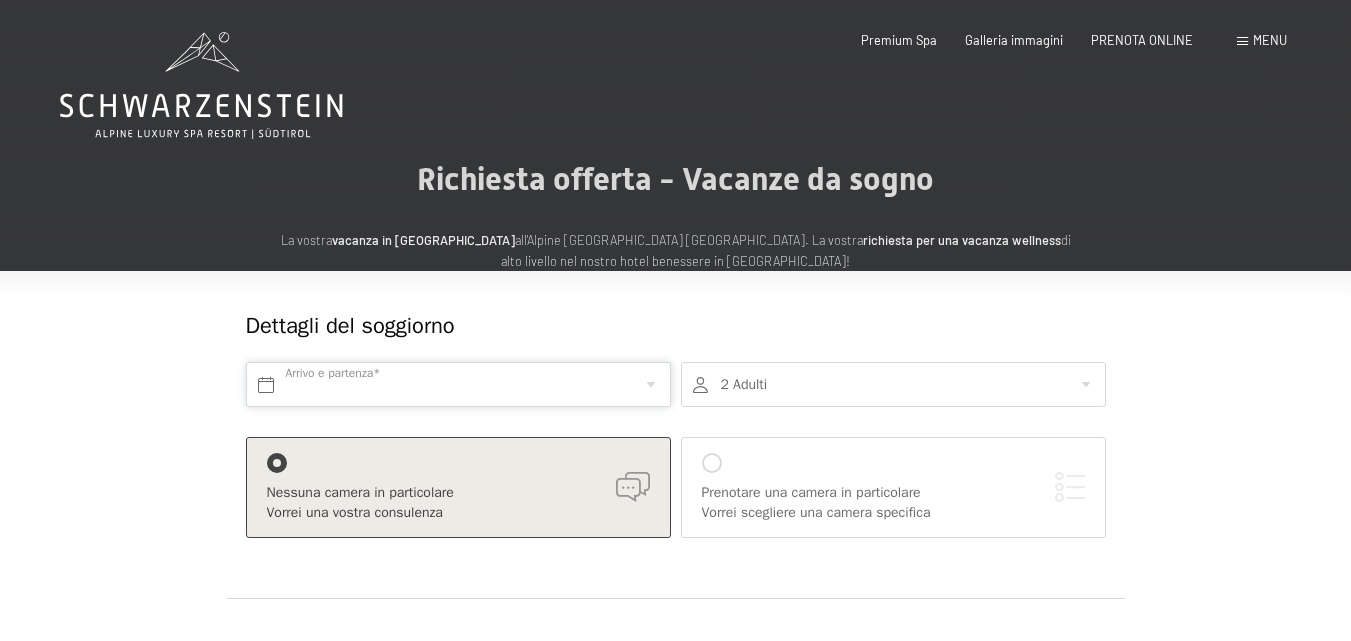 click at bounding box center [458, 384] 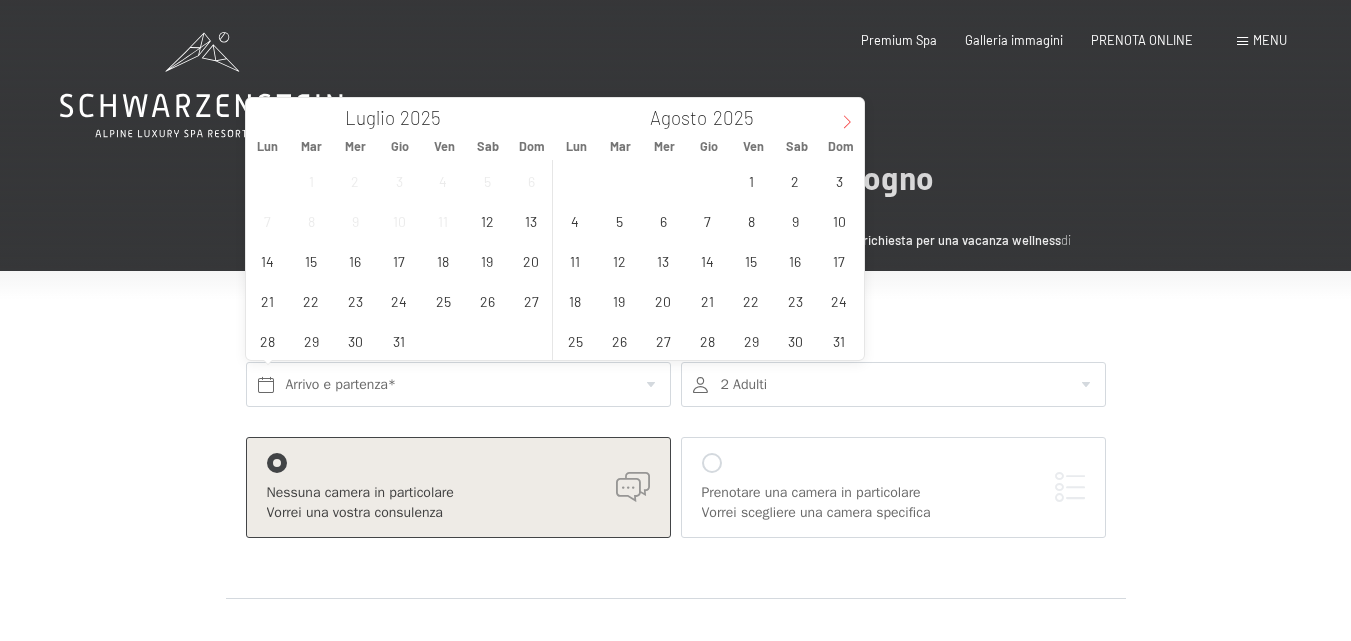 click 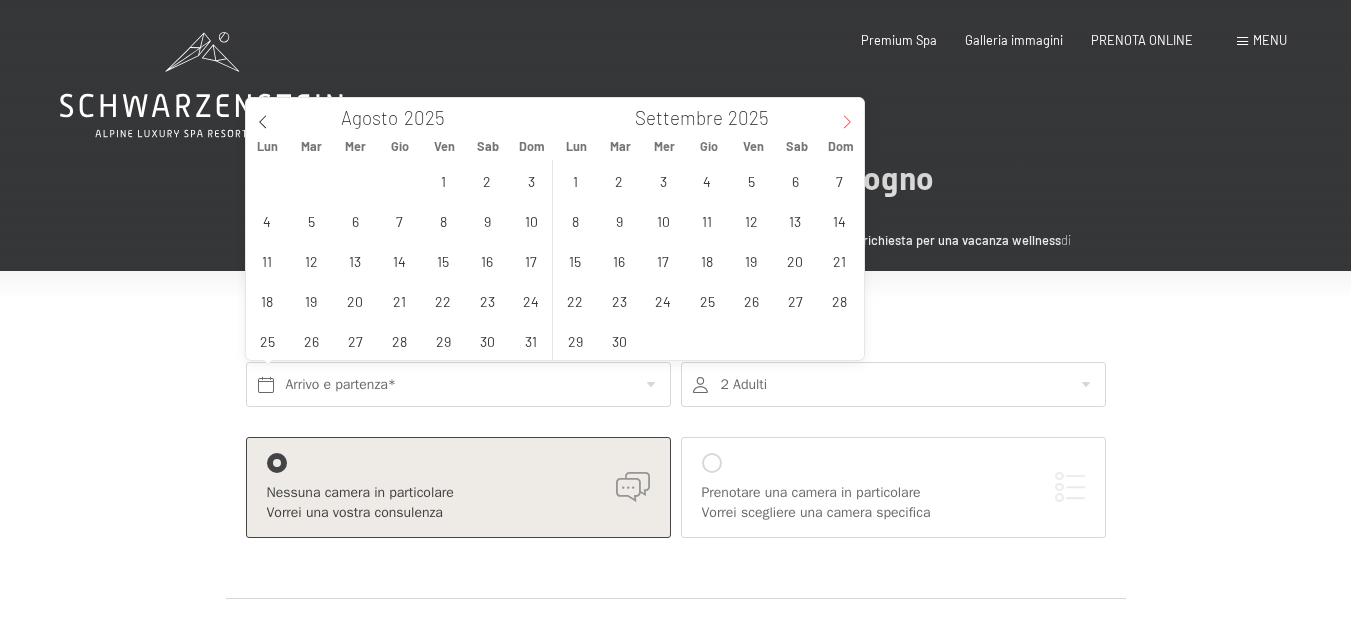 click 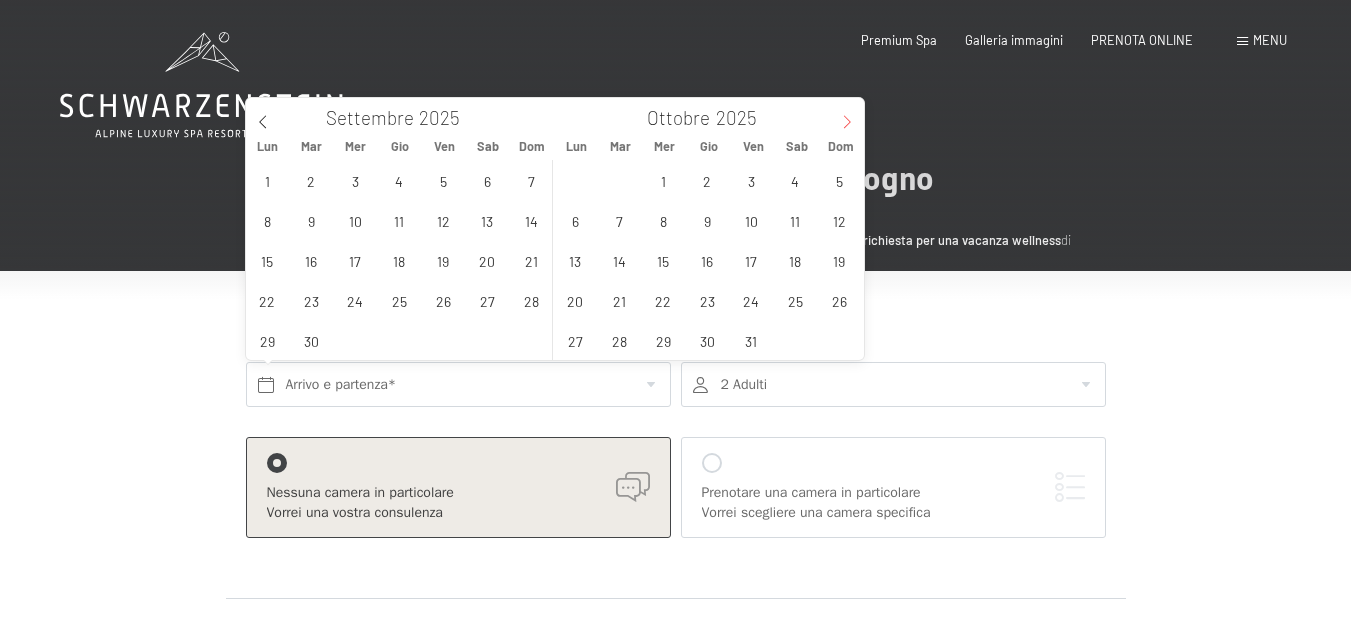 click 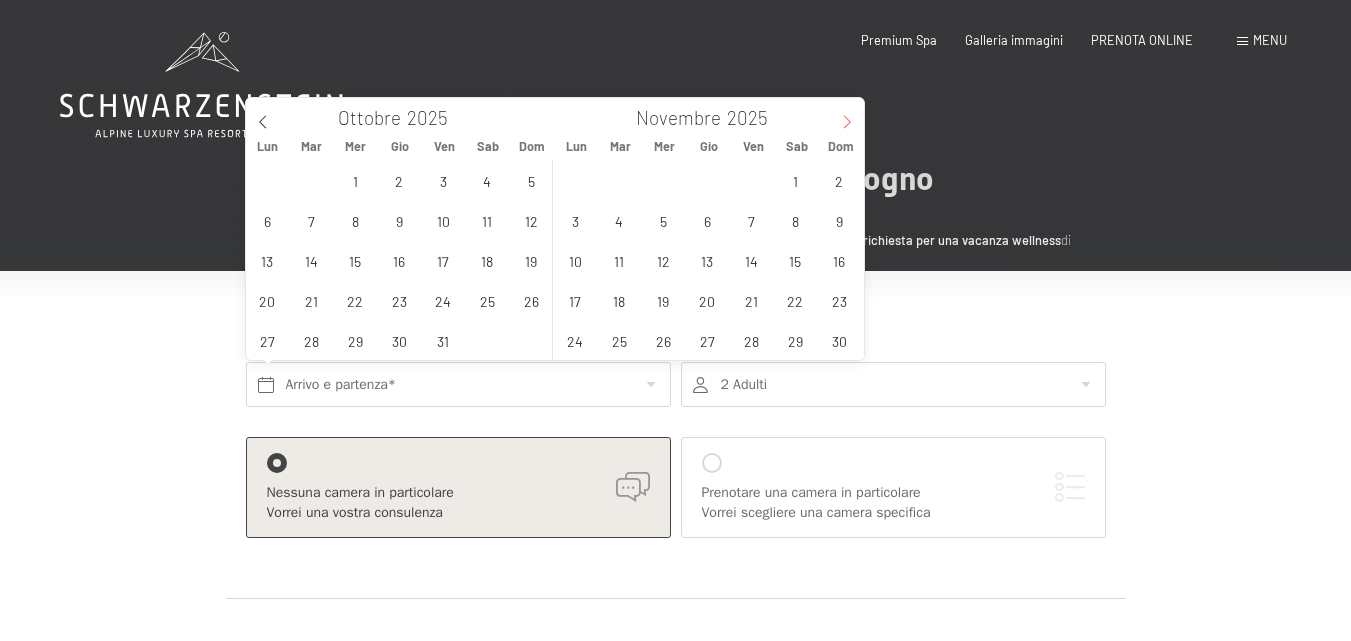 click 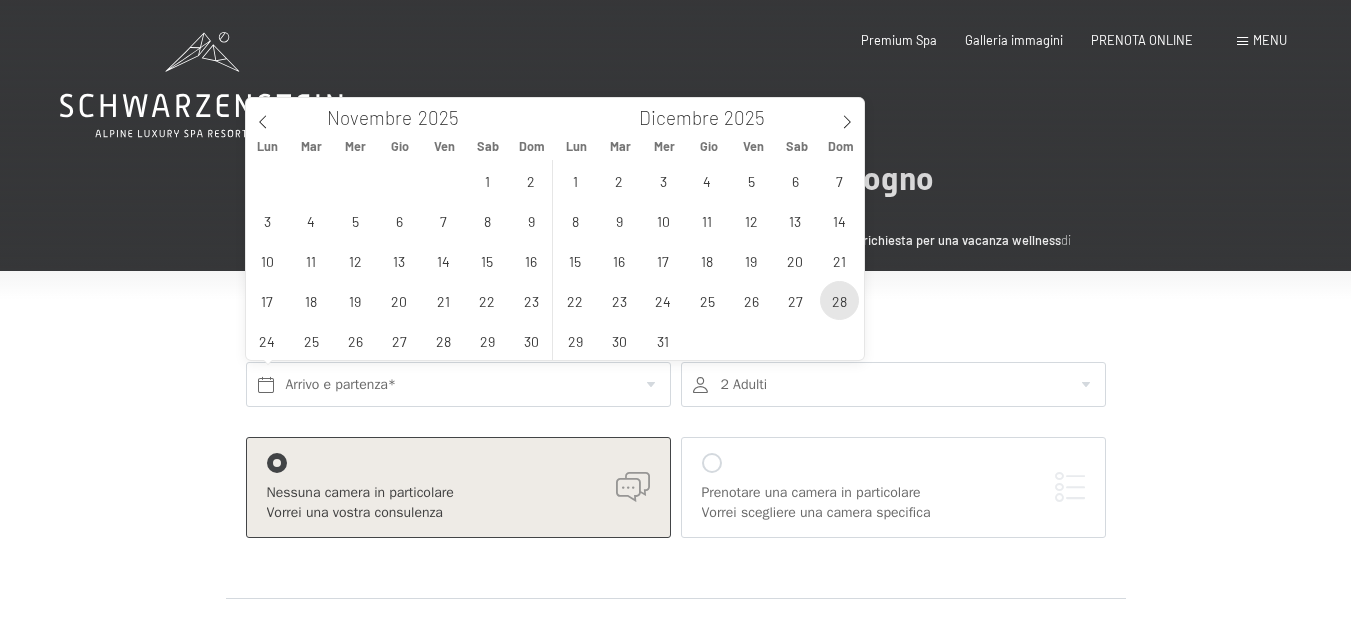 click on "28" at bounding box center [839, 300] 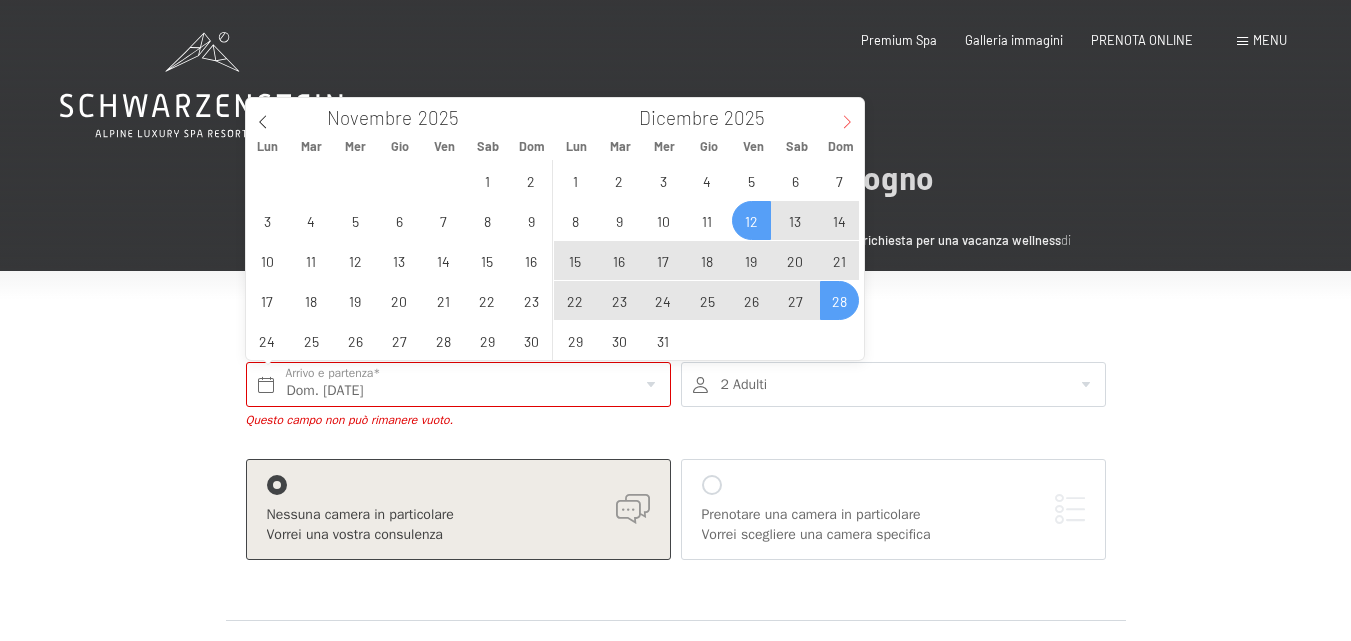 click 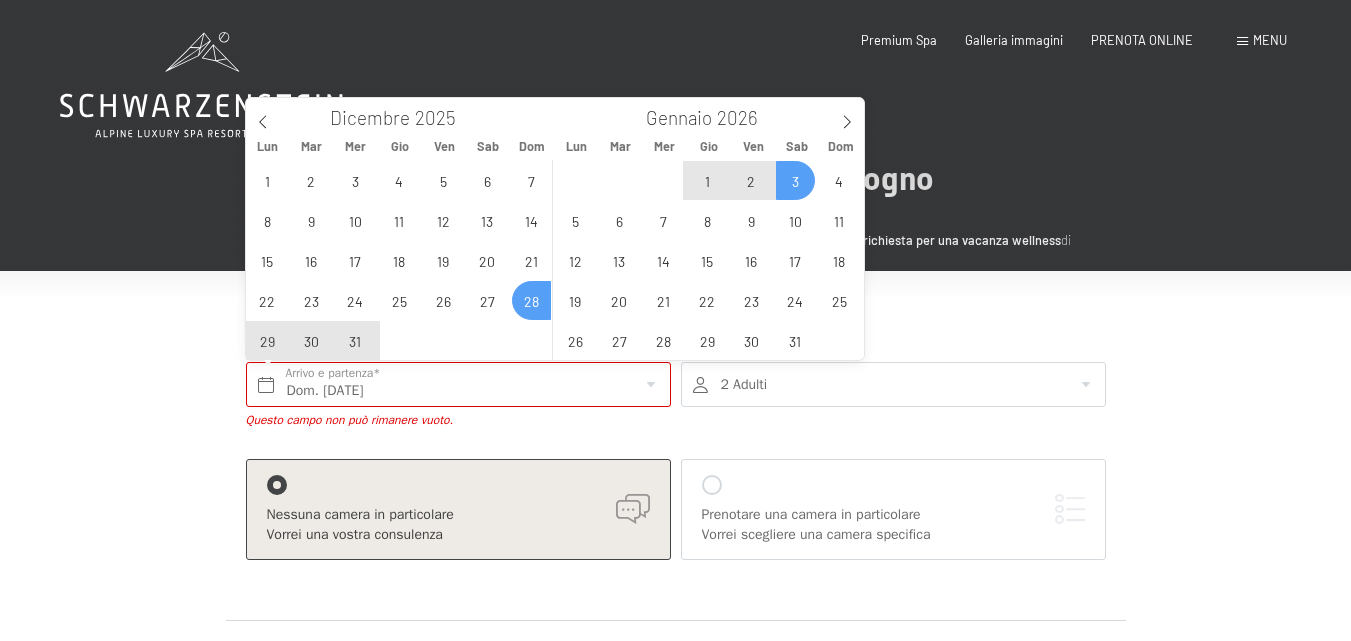 click on "3" at bounding box center (795, 180) 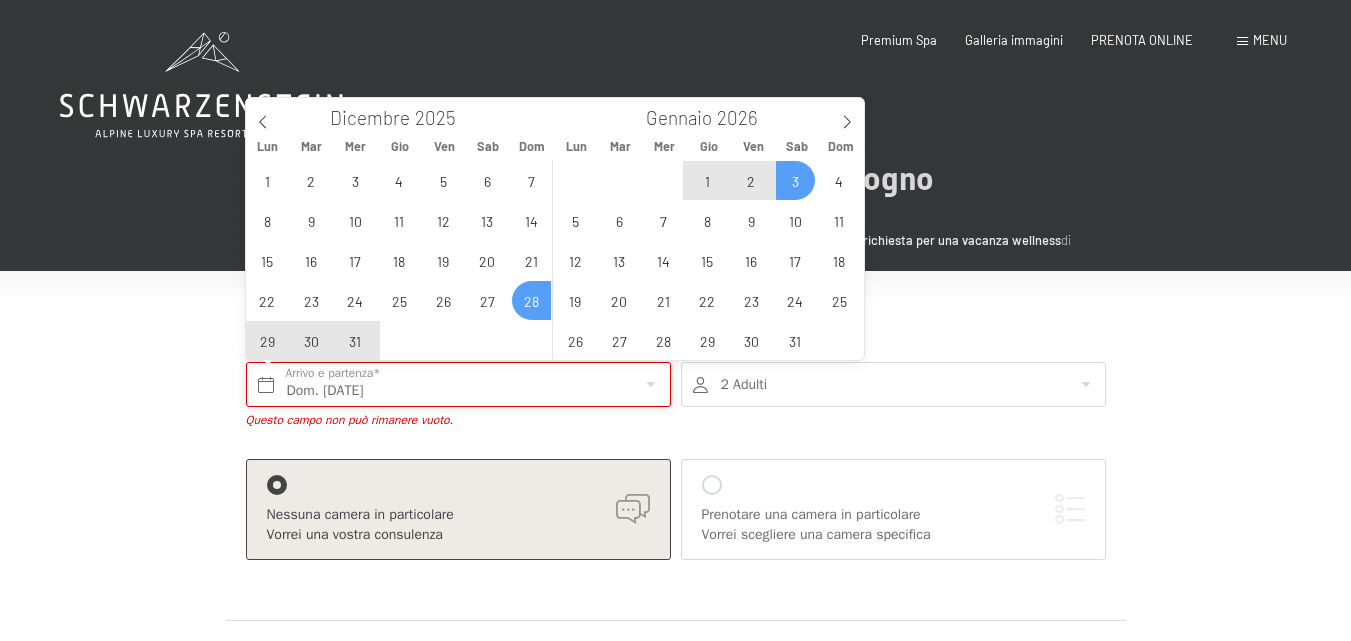 type on "Dom. 28/12/2025 - Sab. 03/01/2026" 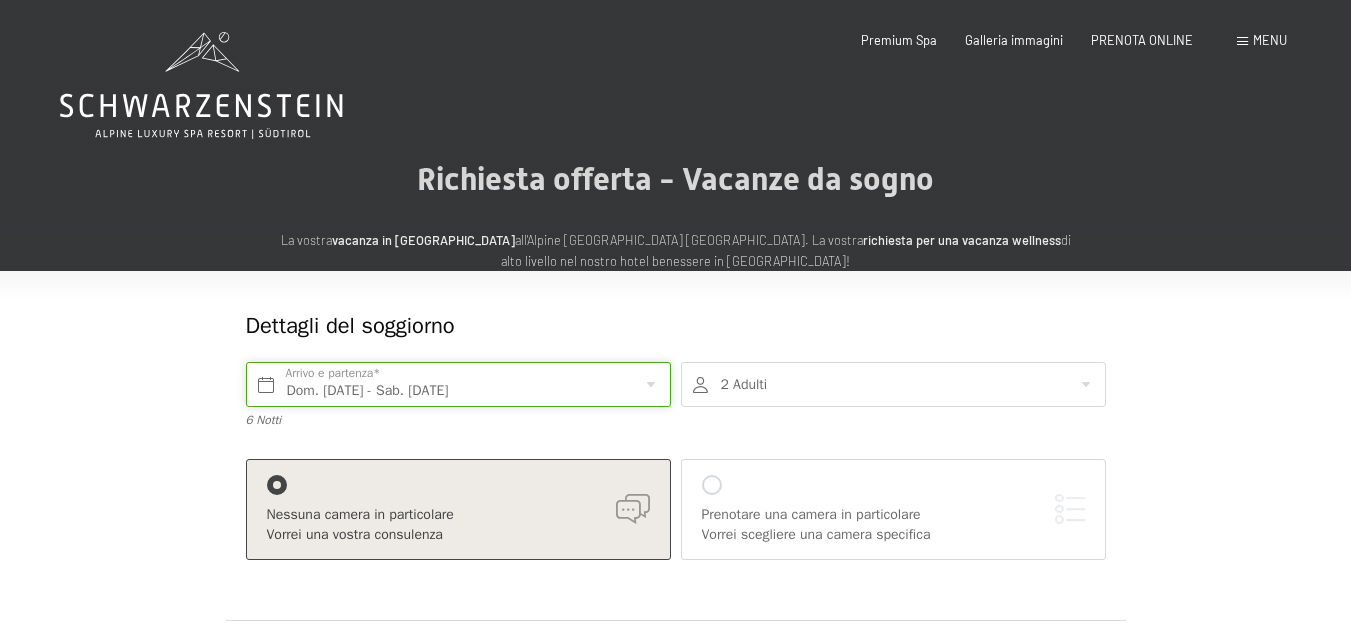 click on "Dom. 28/12/2025 - Sab. 03/01/2026" at bounding box center (458, 384) 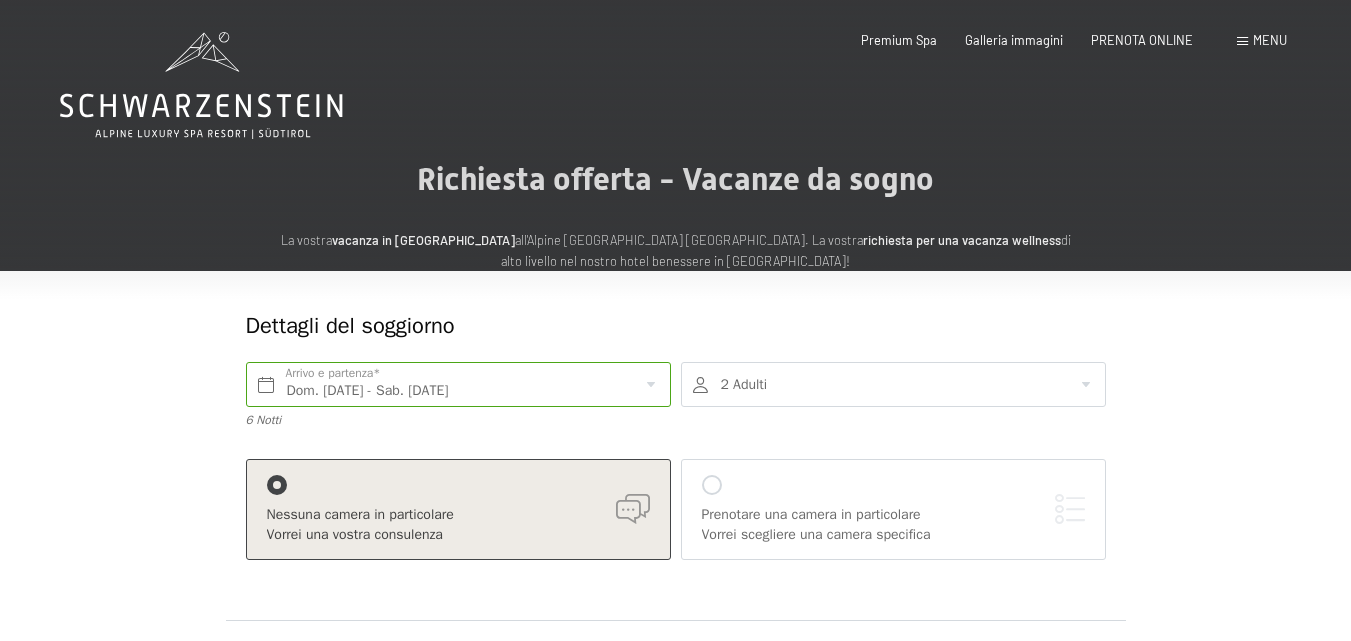 click at bounding box center (893, 384) 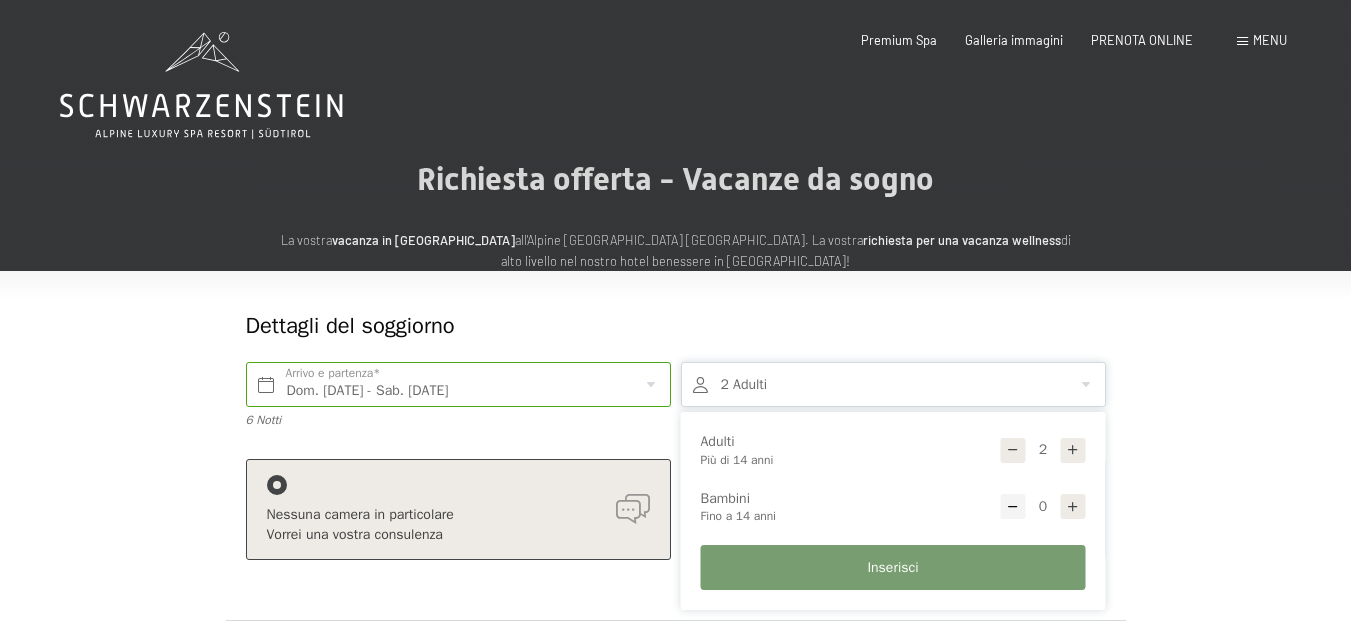 click at bounding box center [1073, 507] 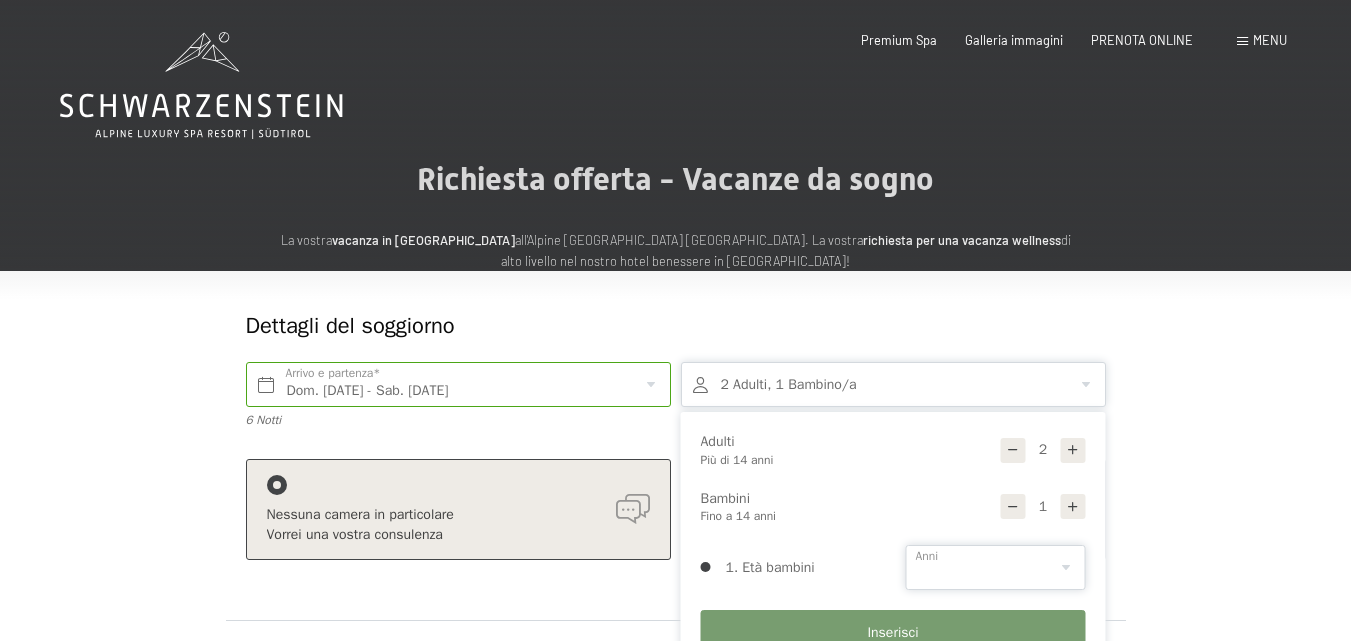 click on "0 1 2 3 4 5 6 7 8 9 10 11 12 13 14" at bounding box center (996, 567) 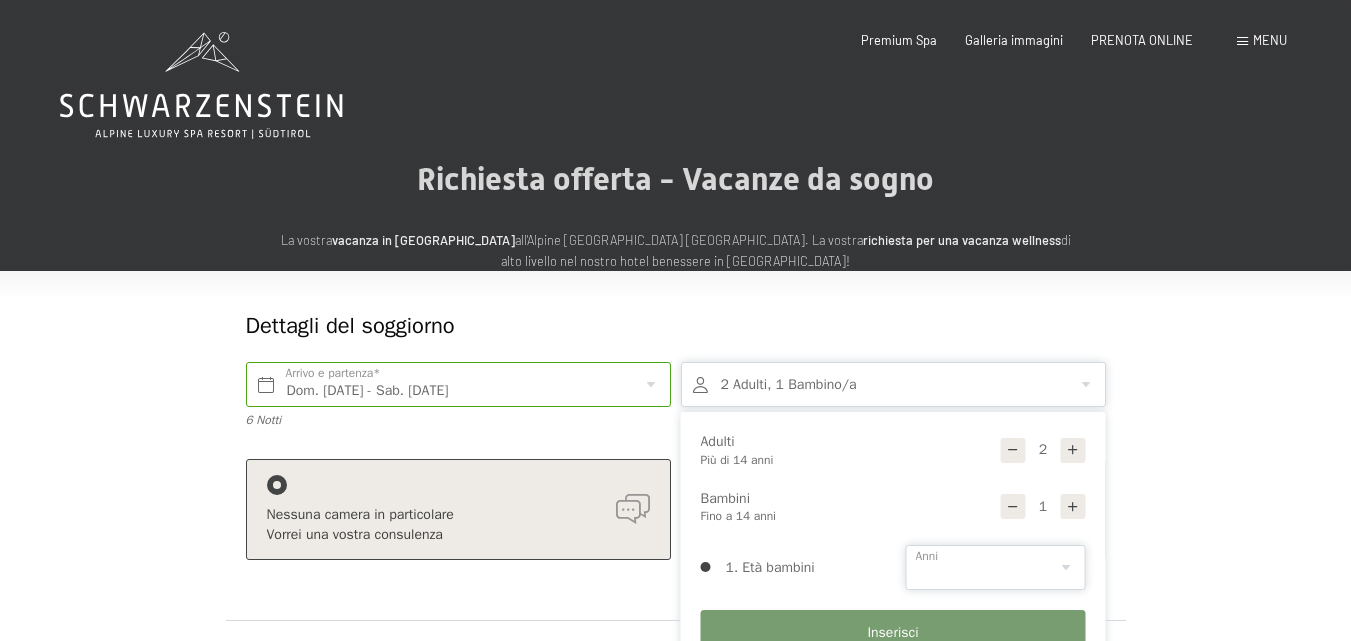 select on "14" 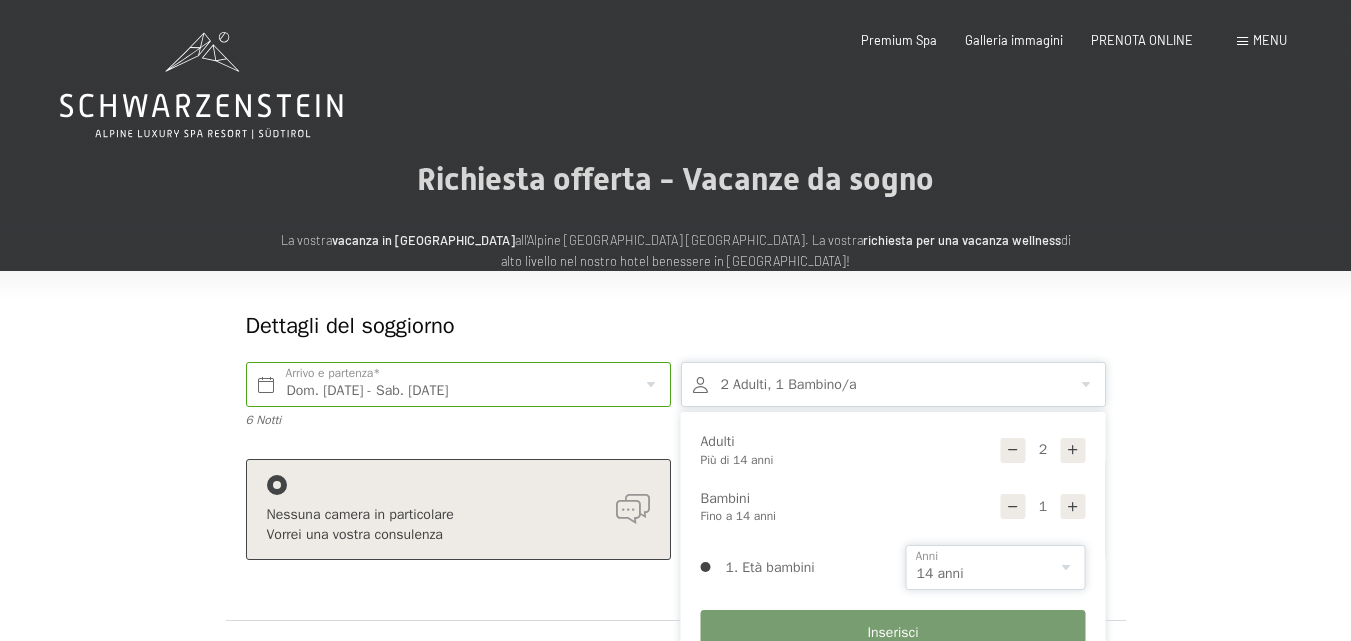 click on "0 1 2 3 4 5 6 7 8 9 10 11 12 13 14" at bounding box center (996, 567) 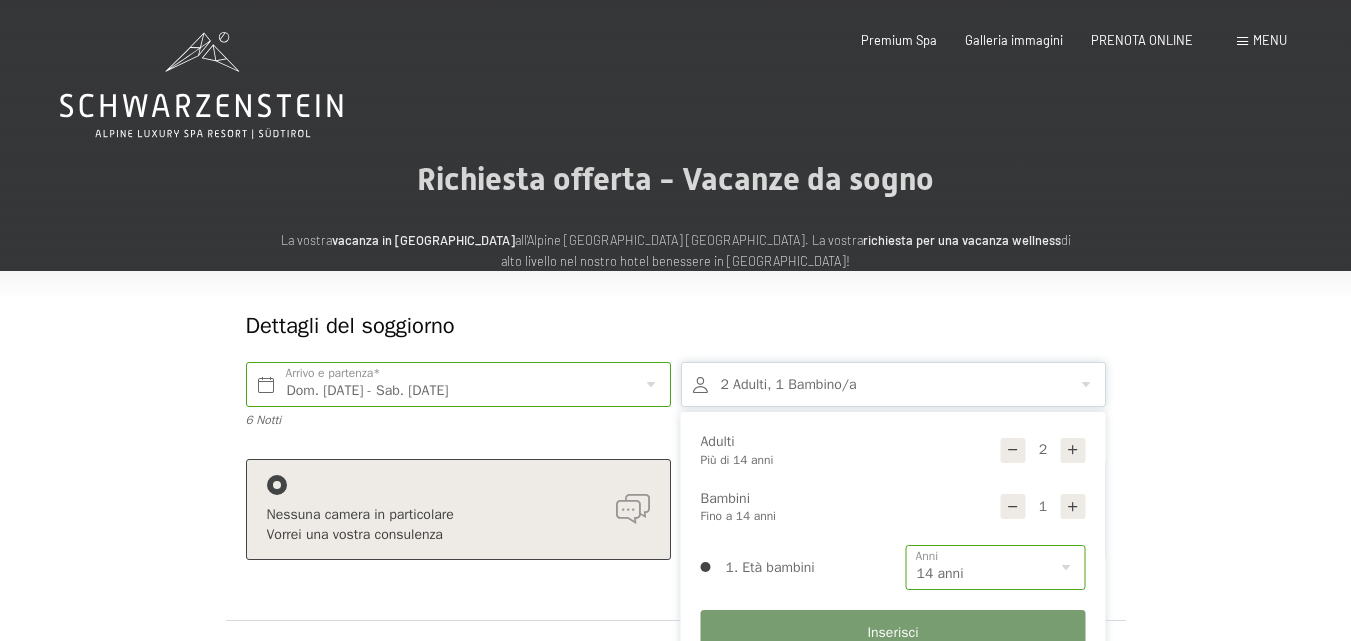 click on "Dettagli del soggiorno  Dom. 28/12/2025 - Sab. 03/01/2026 Arrivo e partenza* 6 Notti 2 Adulti, 1 Bambino/a 2 Adulti Più di 14 anni 1 Bambini Fino a 14 anni 1. Età bambini 0 1 2 3 4 5 6 7 8 9 10 11 12 13 14 Anni Inserisci Nessuna camera in particolare Vorrei una vostra consulenza Prenotare una camera in particolare Vorrei scegliere una camera specifica Aggiungi soggiorno Dati personali  Titolo Famiglia Signor Signora Nome Cognome* Germany (Deutschland) +49 Italy (Italia) +39 Austria (Österreich) +43 Switzerland (Schweiz) +41 Afghanistan (‫افغانستان‬‎) +93 Albania (Shqipëri) +355 Algeria (‫الجزائر‬‎) +213 American Samoa +1 Andorra +376 Angola +244 Anguilla +1 Antigua and Barbuda +1 Argentina +54 Armenia (Հայաստան) +374 Aruba +297 Ascension Island +247 Australia +61 Austria (Österreich) +43 Azerbaijan (Azərbaycan) +994 Bahamas +1 Bahrain (‫البحرين‬‎) +973 Bangladesh (বাংলাদেশ) +880 Barbados +1 Belarus (Беларусь) +375 Belgium (België)" at bounding box center [676, 772] 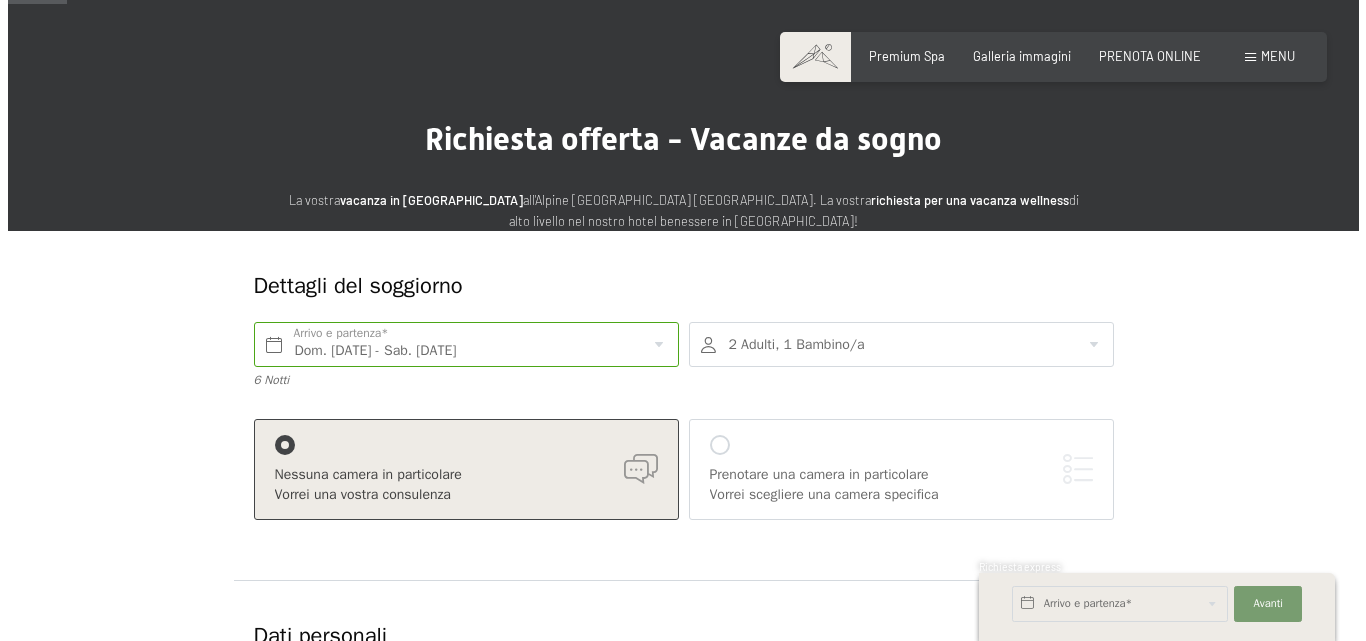scroll, scrollTop: 80, scrollLeft: 0, axis: vertical 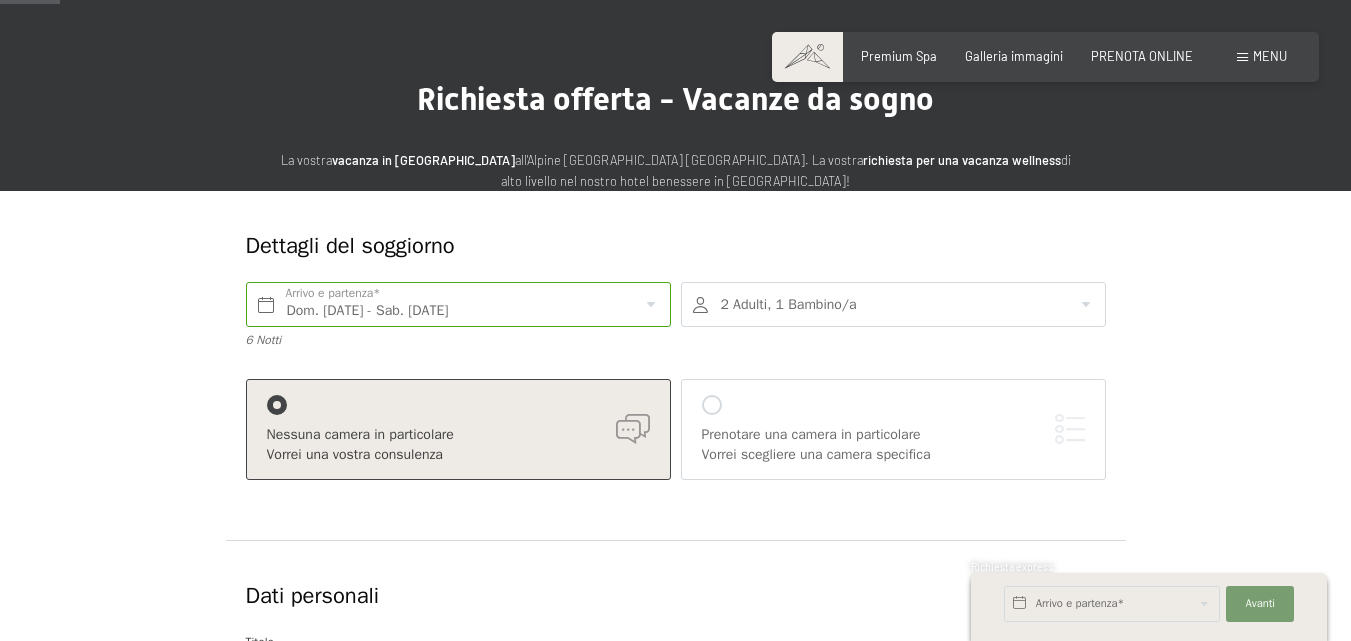 click on "Nessuna camera in particolare" at bounding box center (458, 435) 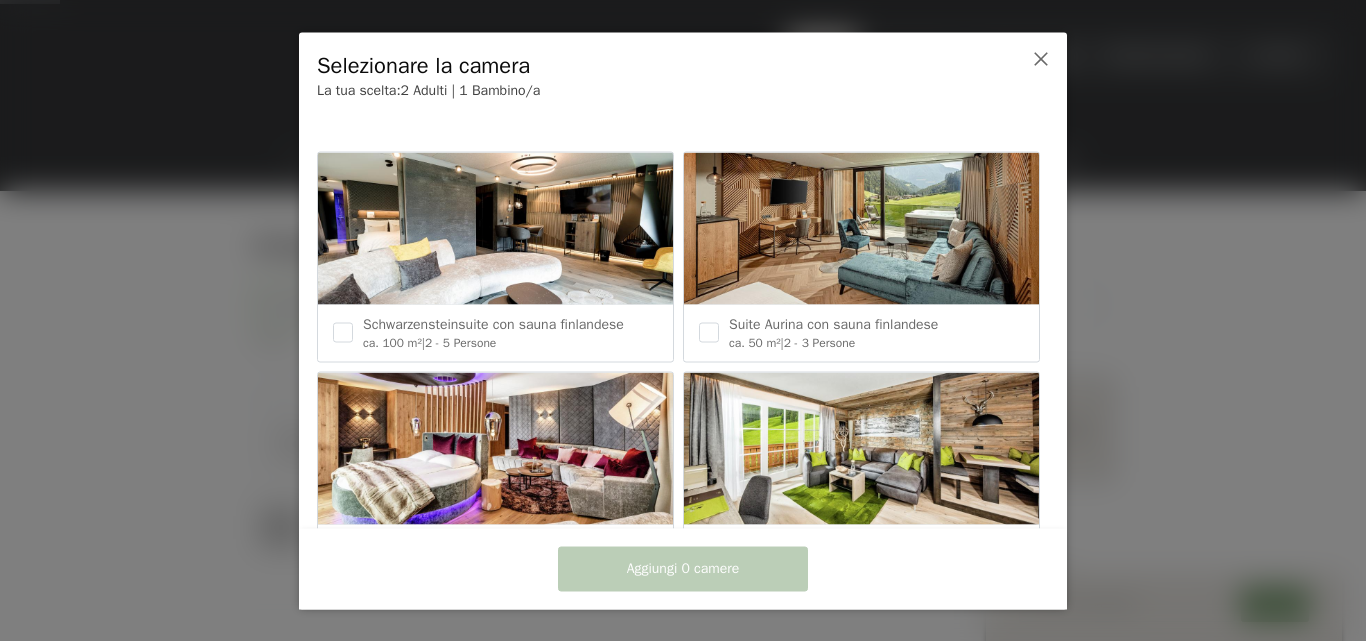 click on "Anulla Aggiungi 0 camere" at bounding box center [683, 568] 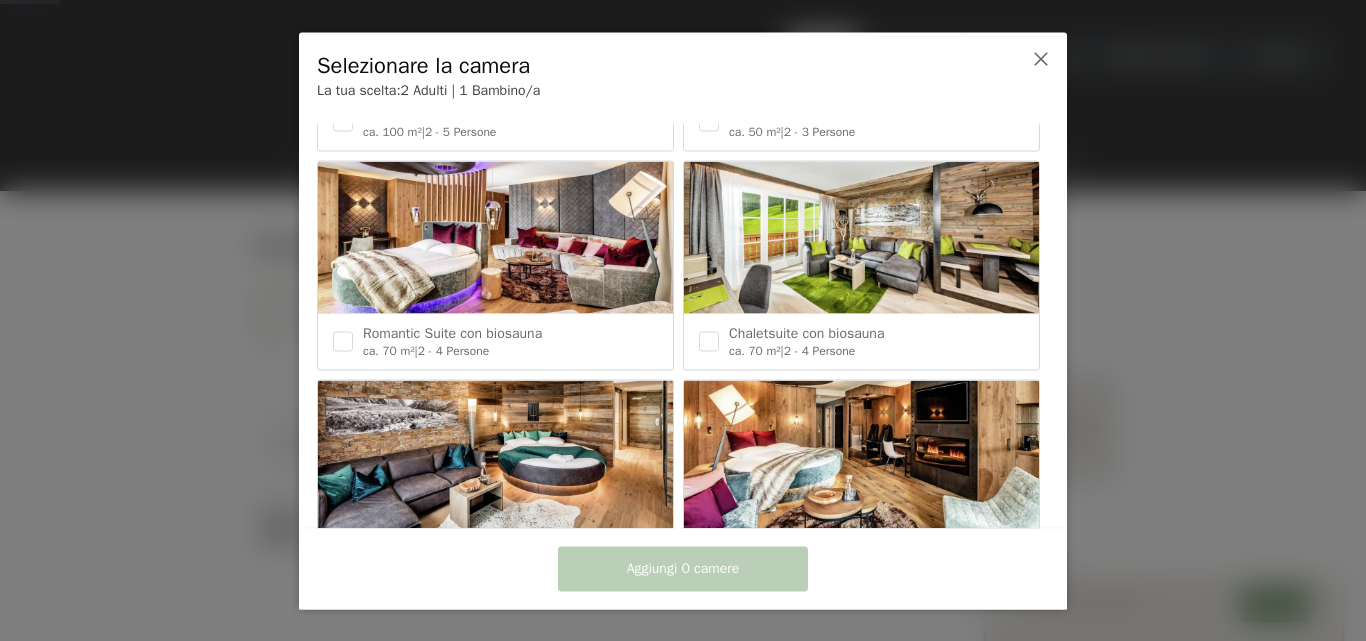 scroll, scrollTop: 319, scrollLeft: 0, axis: vertical 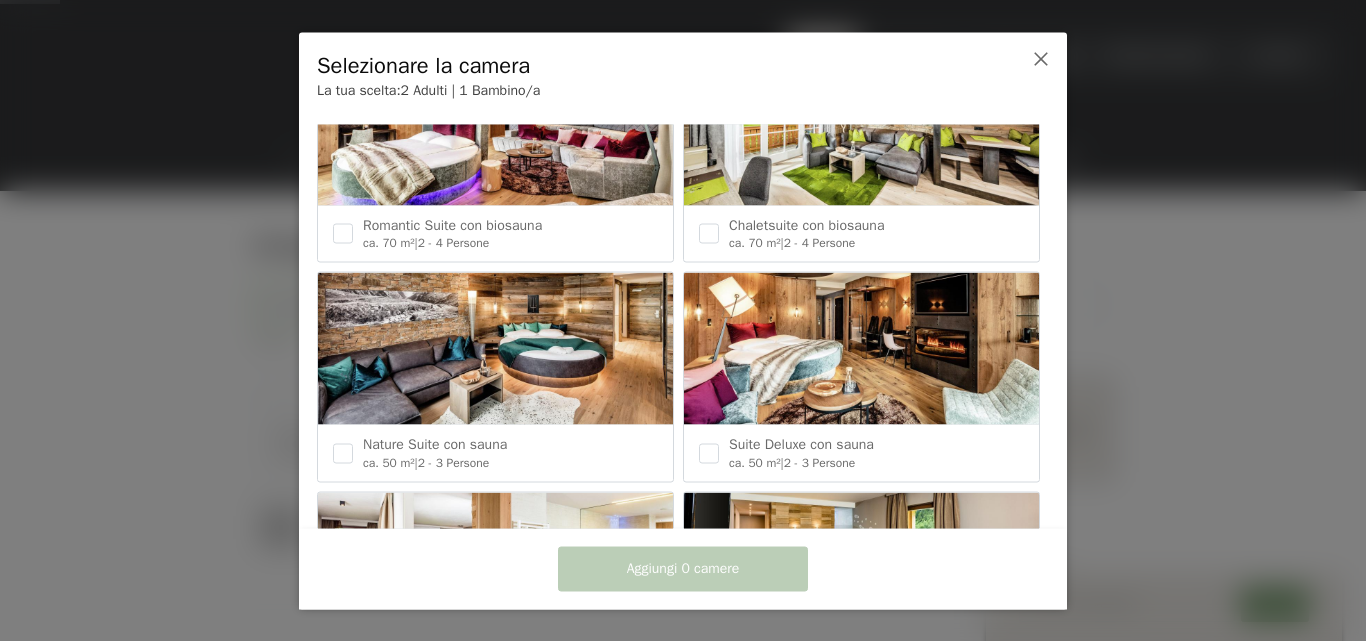 click on "Anulla Aggiungi 0 camere" at bounding box center (683, 568) 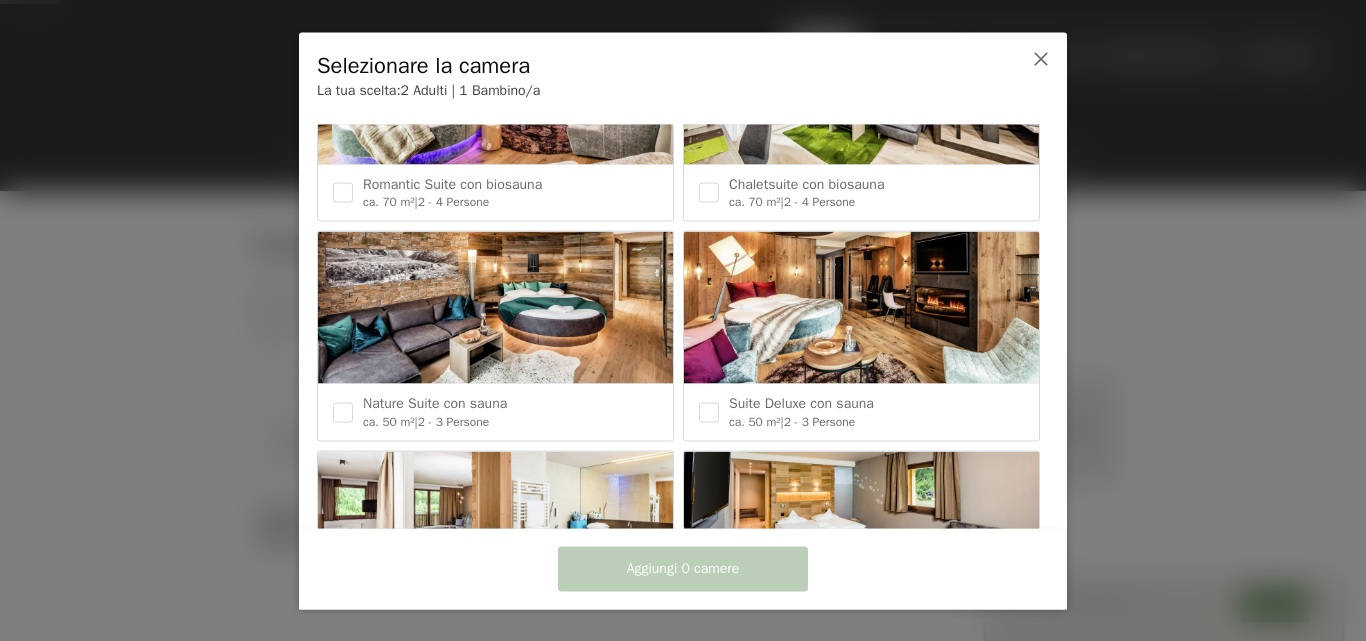 scroll, scrollTop: 479, scrollLeft: 0, axis: vertical 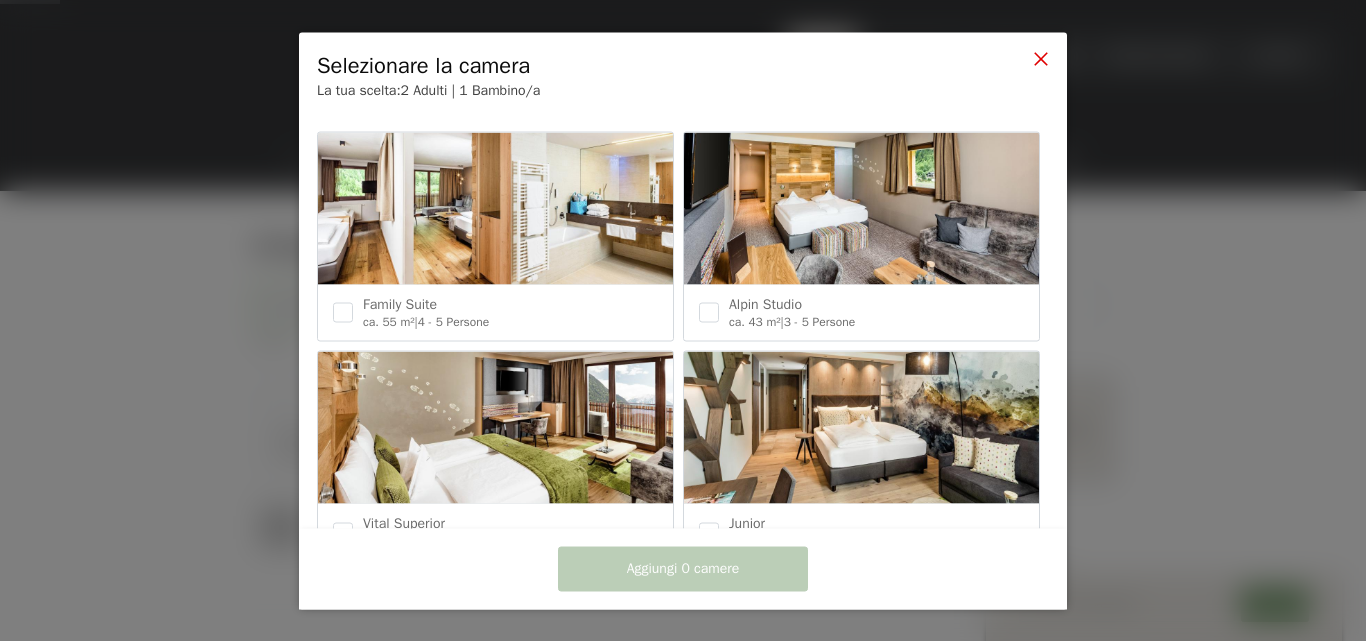 click at bounding box center [1041, 58] 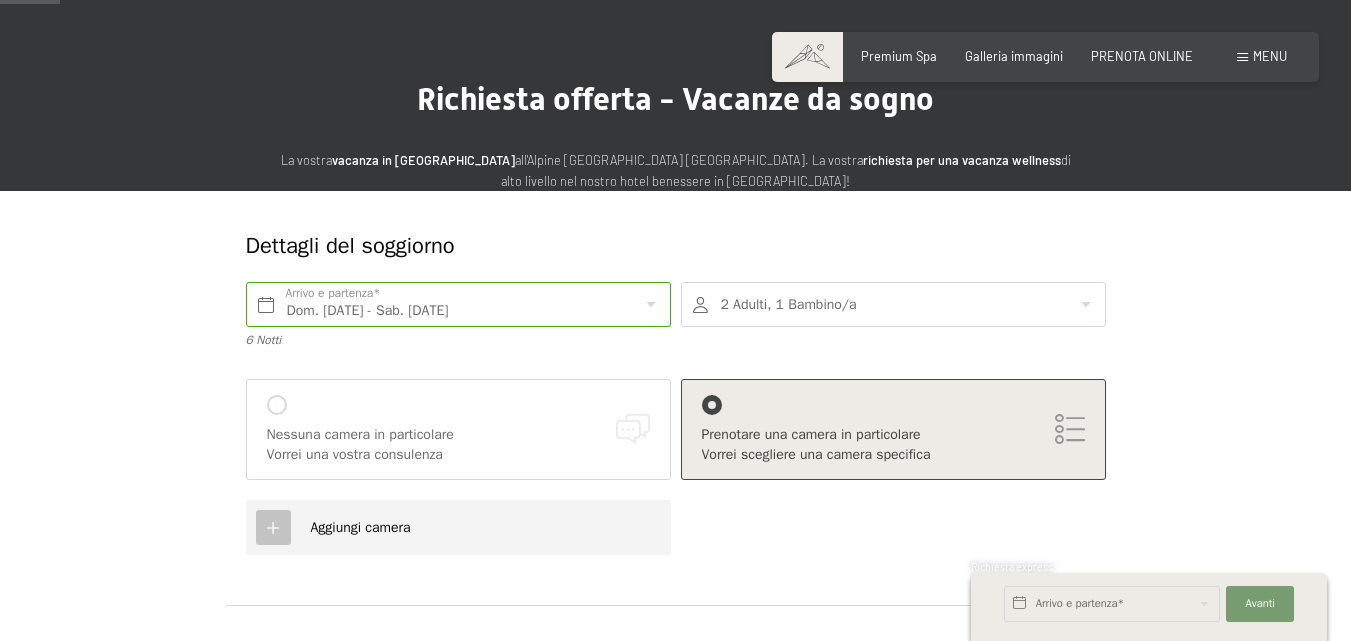 click at bounding box center (277, 405) 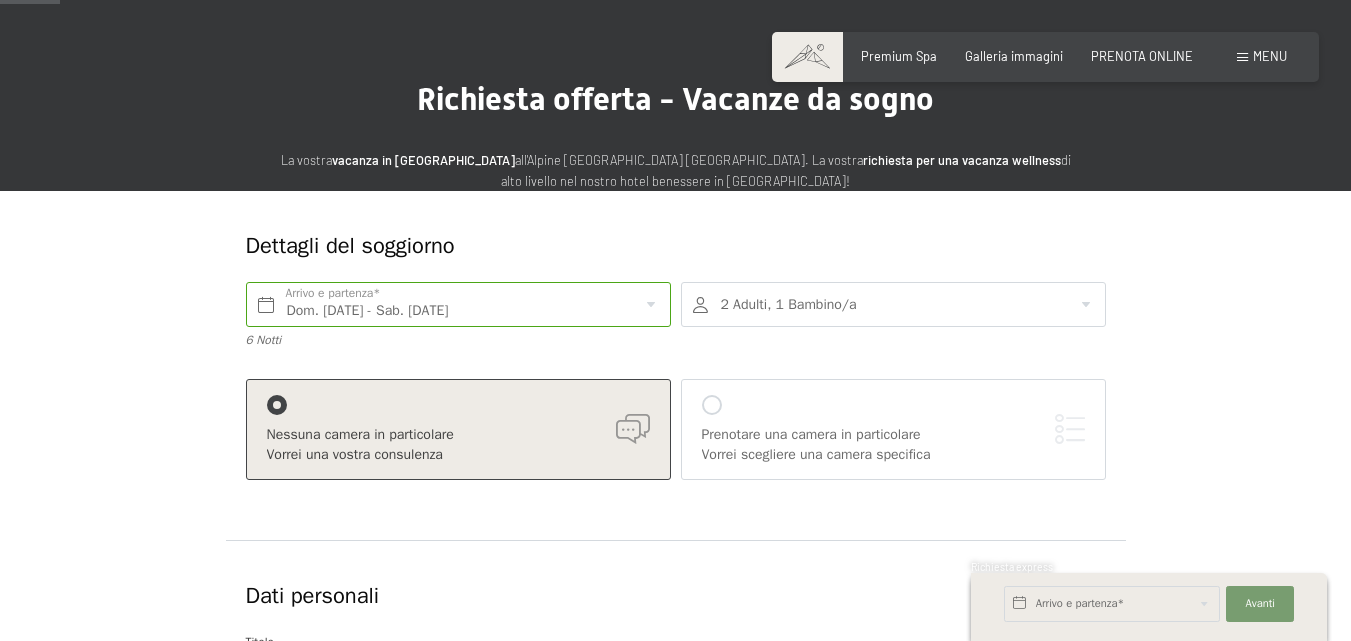 click on "Dettagli del soggiorno  Dom. 28/12/2025 - Sab. 03/01/2026 Arrivo e partenza* 6 Notti 2 Adulti, 1 Bambino/a 2 Adulti Più di 14 anni 1 Bambini Fino a 14 anni 1. Età bambini 0 1 2 3 4 5 6 7 8 9 10 11 12 13 14 Anni Inserisci Nessuna camera in particolare Vorrei una vostra consulenza Prenotare una camera in particolare Vorrei scegliere una camera specifica Aggiungi soggiorno Dati personali  Titolo Famiglia Signor Signora Nome Cognome* Germany (Deutschland) +49 Italy (Italia) +39 Austria (Österreich) +43 Switzerland (Schweiz) +41 Afghanistan (‫افغانستان‬‎) +93 Albania (Shqipëri) +355 Algeria (‫الجزائر‬‎) +213 American Samoa +1 Andorra +376 Angola +244 Anguilla +1 Antigua and Barbuda +1 Argentina +54 Armenia (Հայաստան) +374 Aruba +297 Ascension Island +247 Australia +61 Austria (Österreich) +43 Azerbaijan (Azərbaycan) +994 Bahamas +1 Bahrain (‫البحرين‬‎) +973 Bangladesh (বাংলাদেশ) +880 Barbados +1 Belarus (Беларусь) +375 Belgium (België)" at bounding box center (676, 692) 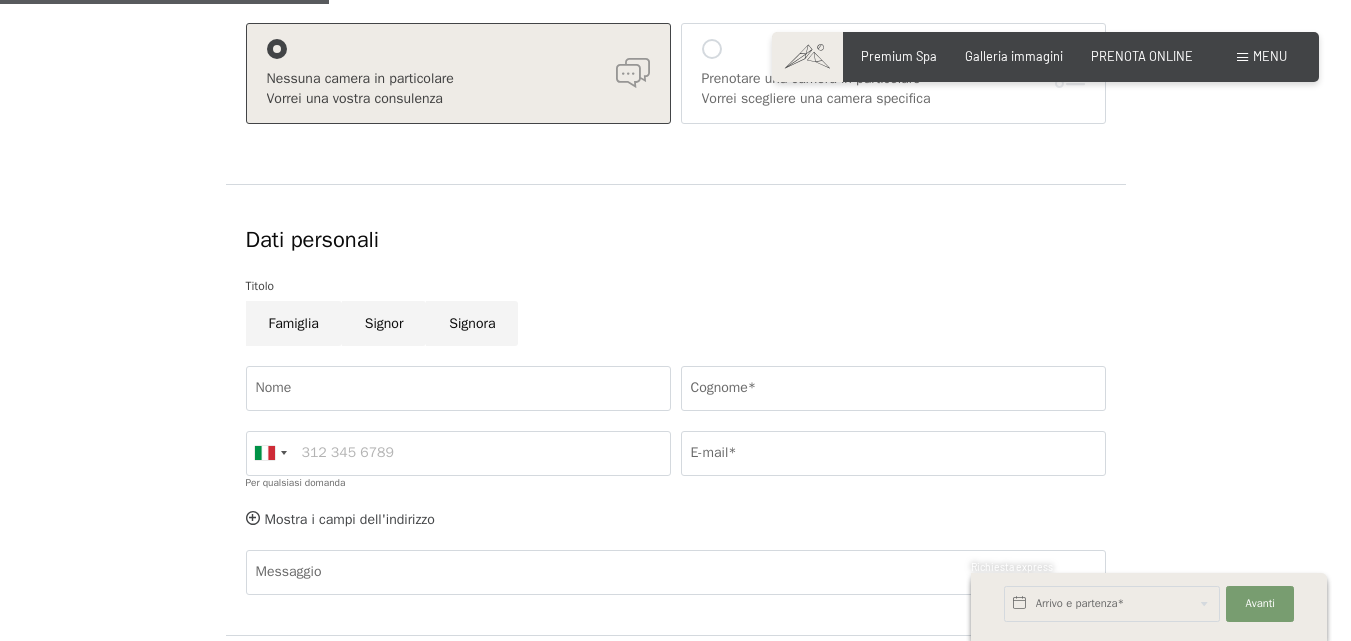scroll, scrollTop: 440, scrollLeft: 0, axis: vertical 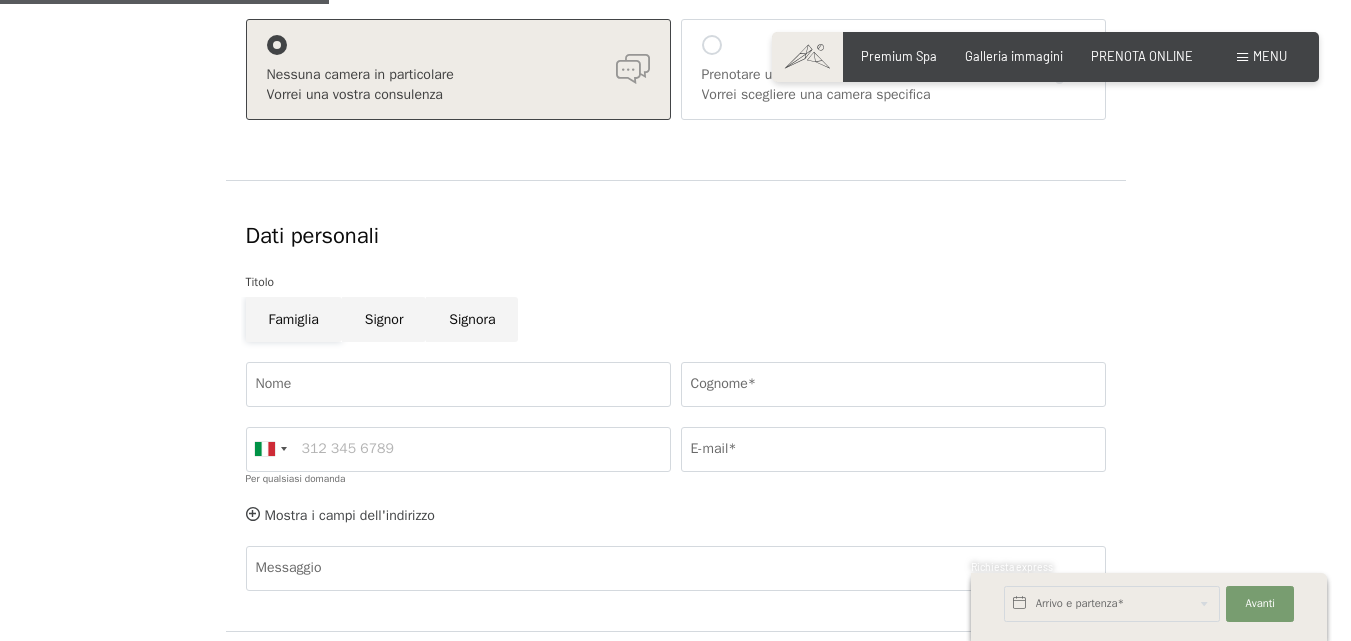 click on "Famiglia" at bounding box center (294, 319) 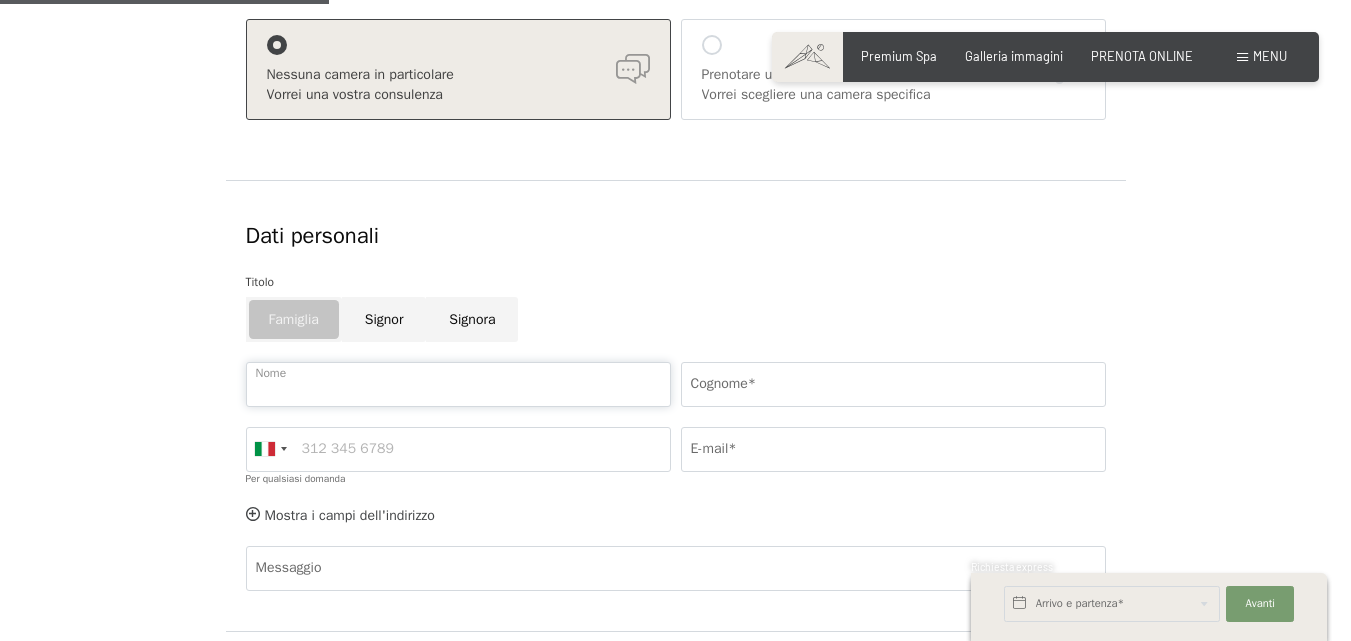click on "Nome" at bounding box center [458, 384] 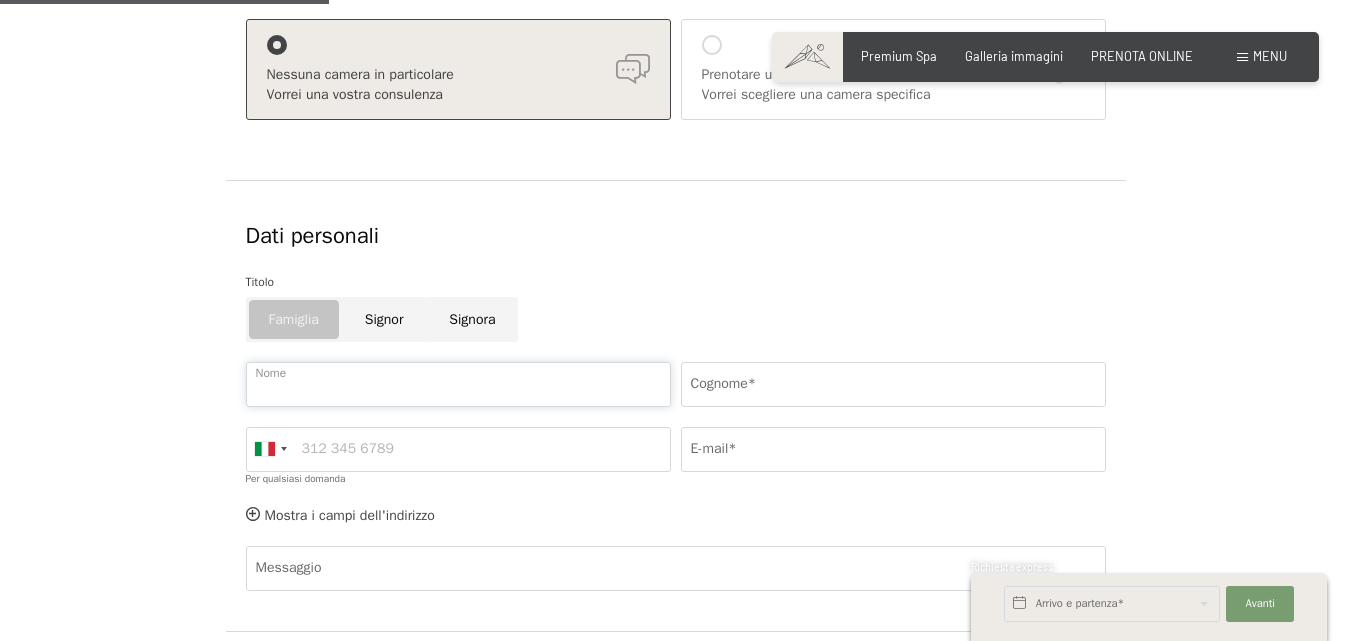 type on "Alberto" 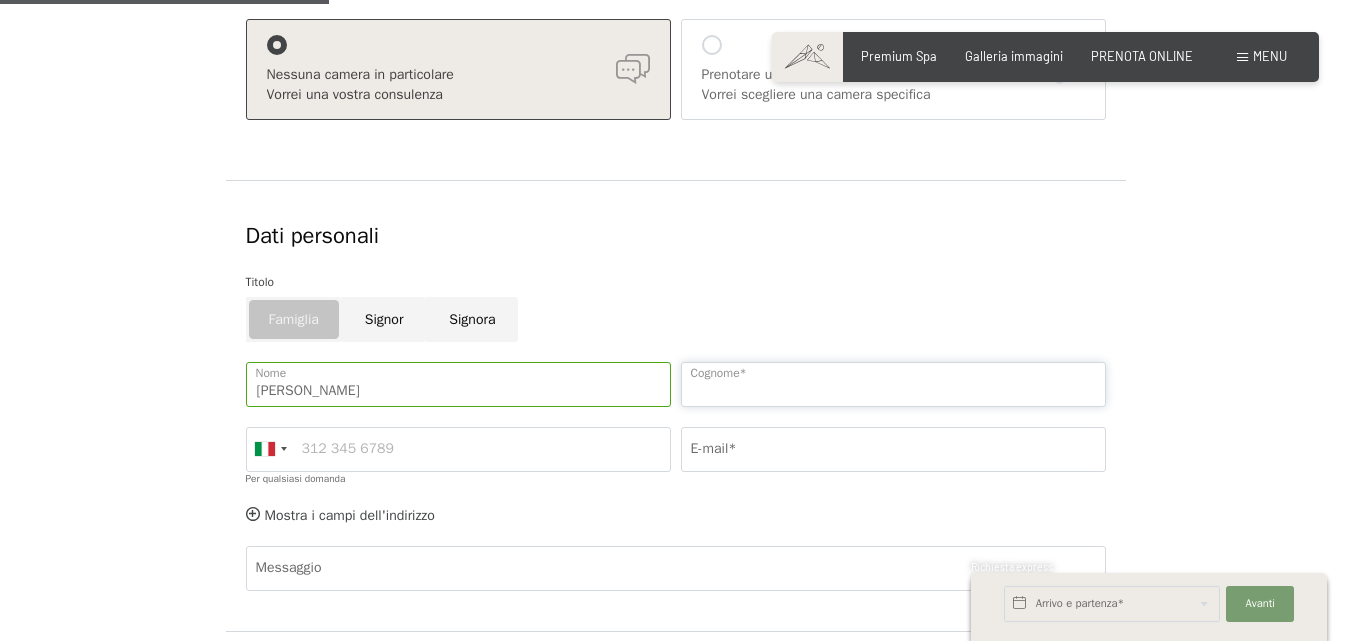 click on "Cognome*" at bounding box center [893, 384] 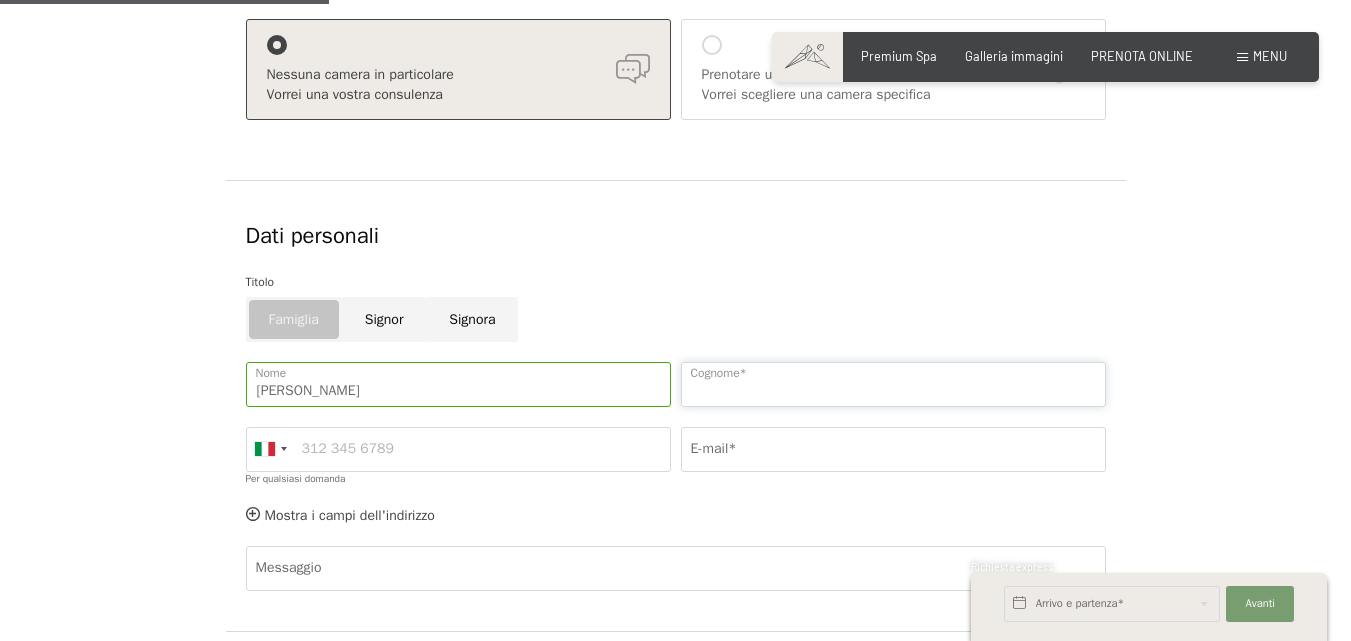 type on "Somaschini" 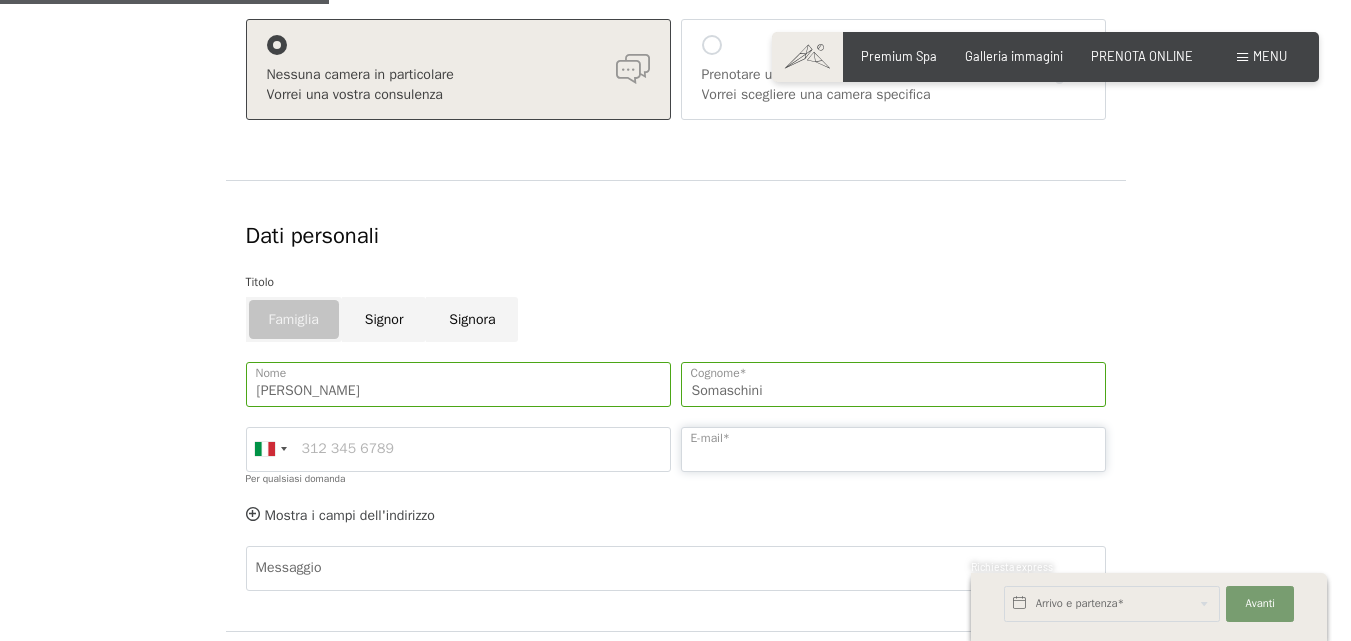 click on "E-mail*" at bounding box center (893, 449) 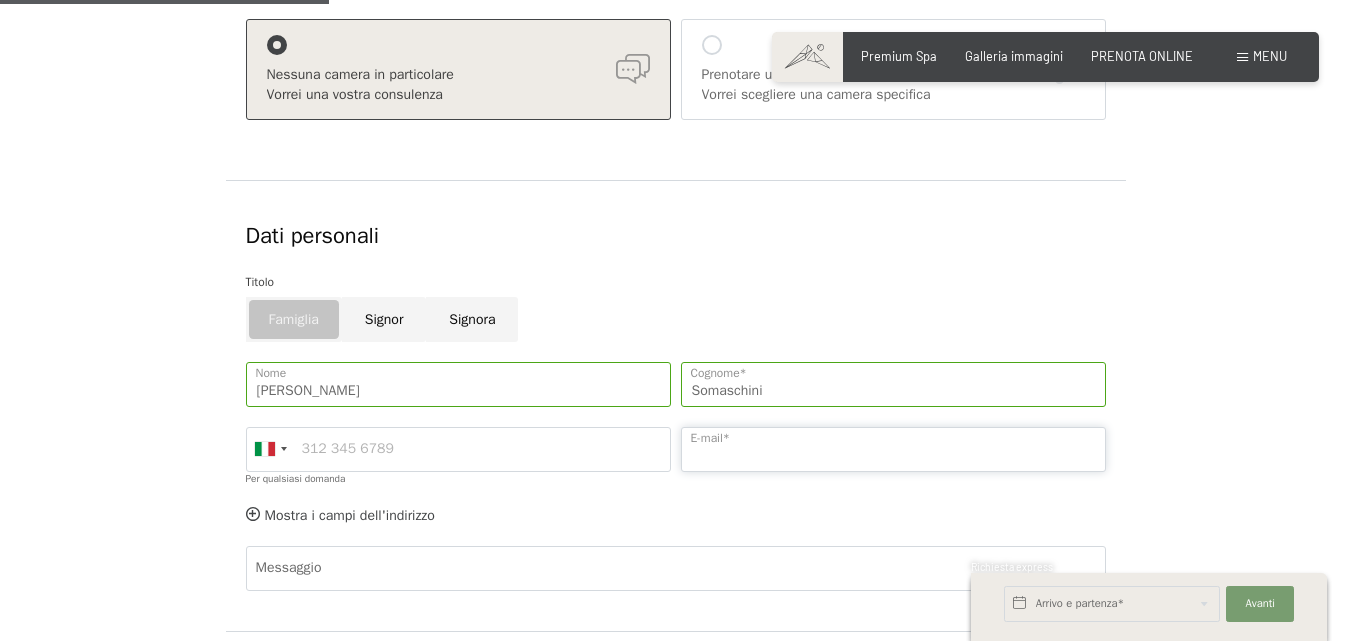 type on "alb.flo@alice.it" 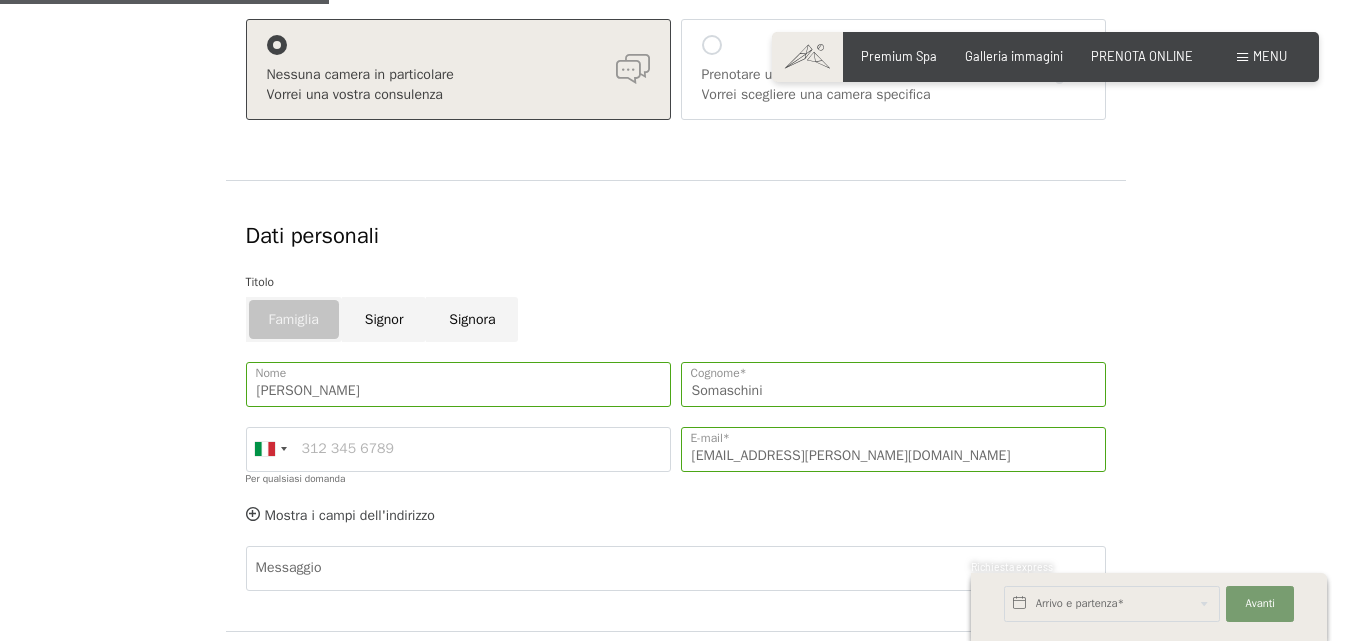 click on "Dettagli del soggiorno  Dom. 28/12/2025 - Sab. 03/01/2026 Arrivo e partenza* 6 Notti 2 Adulti, 1 Bambino/a 2 Adulti Più di 14 anni 1 Bambini Fino a 14 anni 1. Età bambini 0 1 2 3 4 5 6 7 8 9 10 11 12 13 14 Anni Inserisci Nessuna camera in particolare Vorrei una vostra consulenza Prenotare una camera in particolare Vorrei scegliere una camera specifica Aggiungi soggiorno Dati personali  Titolo Famiglia Signor Signora Alberto Nome Somaschini Cognome* Germany (Deutschland) +49 Italy (Italia) +39 Austria (Österreich) +43 Switzerland (Schweiz) +41 Afghanistan (‫افغانستان‬‎) +93 Albania (Shqipëri) +355 Algeria (‫الجزائر‬‎) +213 American Samoa +1 Andorra +376 Angola +244 Anguilla +1 Antigua and Barbuda +1 Argentina +54 Armenia (Հայաստան) +374 Aruba +297 Ascension Island +247 Australia +61 Austria (Österreich) +43 Azerbaijan (Azərbaycan) +994 Bahamas +1 Bahrain (‫البحرين‬‎) +973 Bangladesh (বাংলাদেশ) +880 Barbados +1 Belarus (Беларусь) +32" at bounding box center [676, 332] 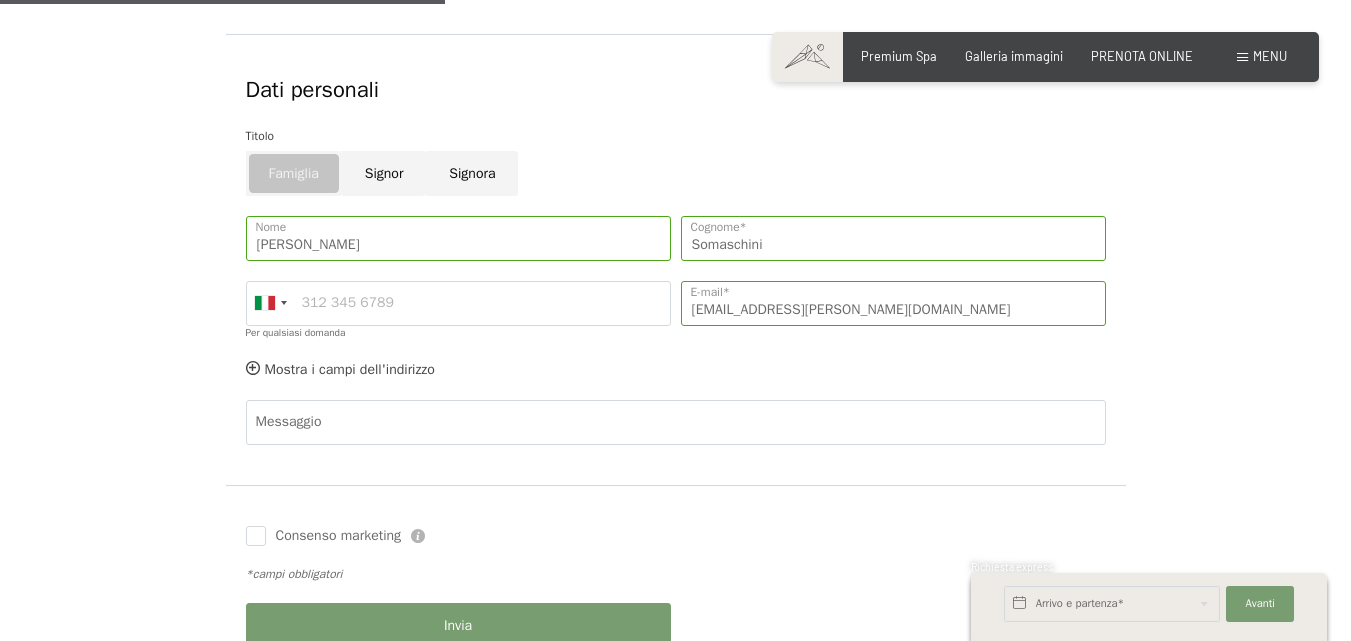 scroll, scrollTop: 600, scrollLeft: 0, axis: vertical 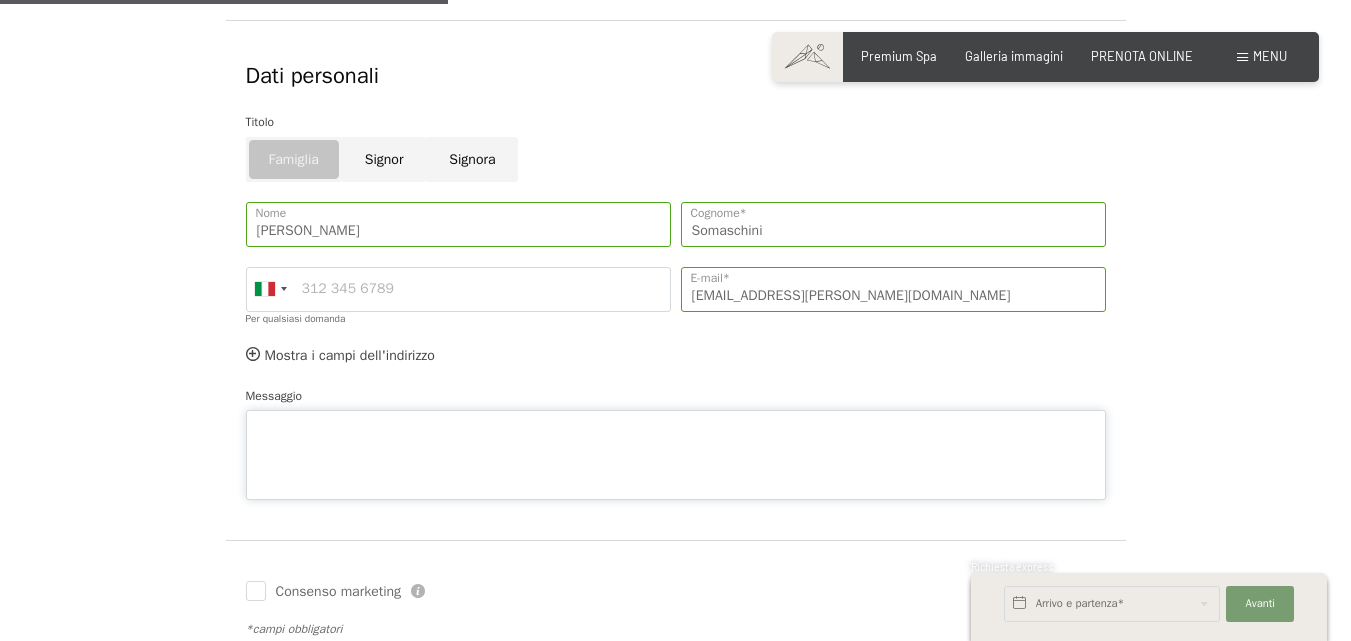 click on "Messaggio" at bounding box center [676, 443] 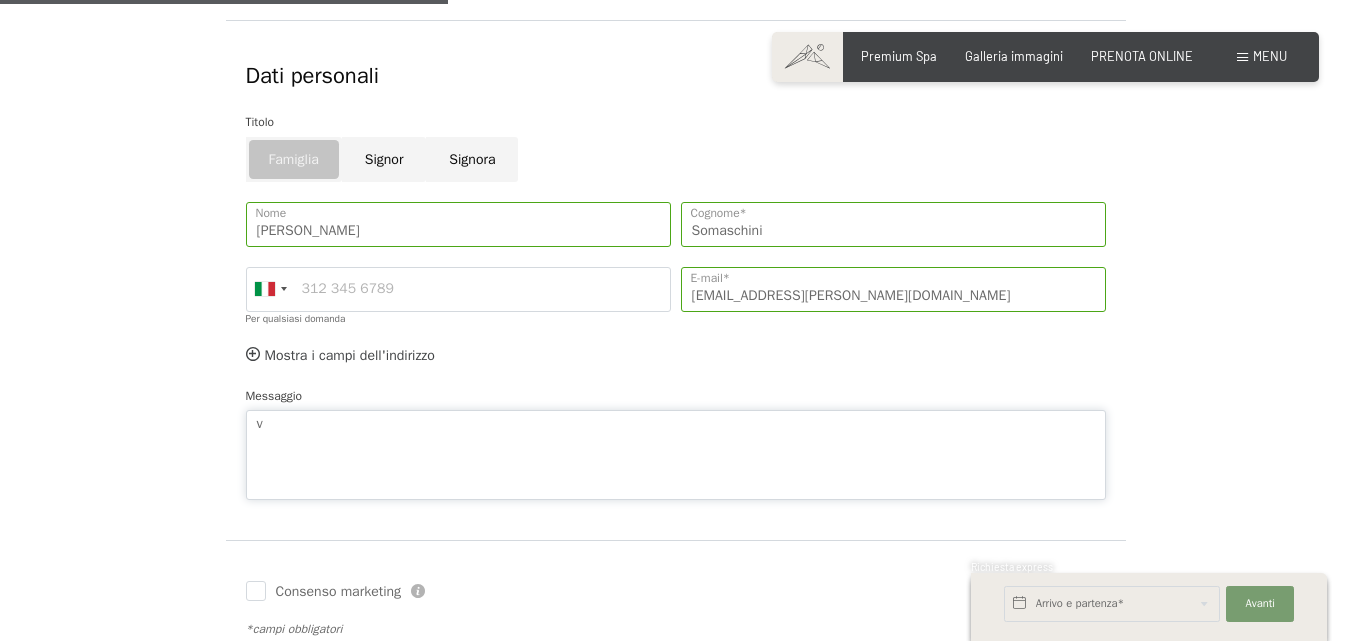 type 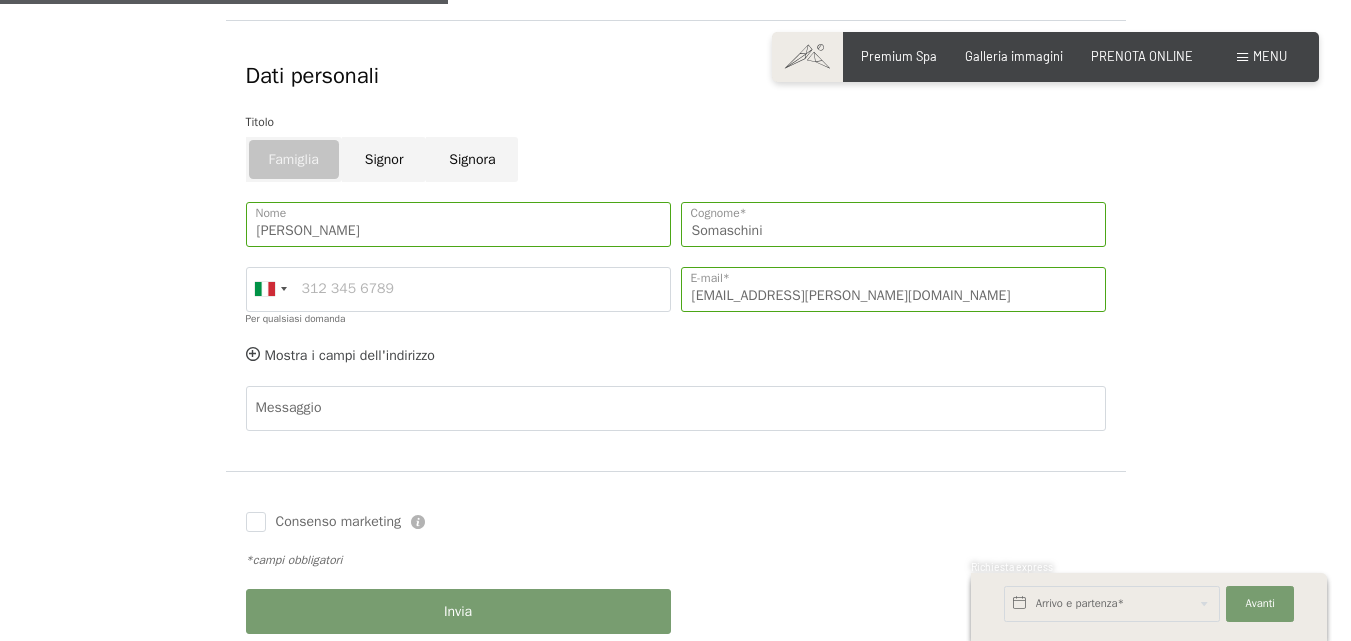 click on "Dettagli del soggiorno  Dom. 28/12/2025 - Sab. 03/01/2026 Arrivo e partenza* 6 Notti 2 Adulti, 1 Bambino/a 2 Adulti Più di 14 anni 1 Bambini Fino a 14 anni 1. Età bambini 0 1 2 3 4 5 6 7 8 9 10 11 12 13 14 Anni Inserisci Nessuna camera in particolare Vorrei una vostra consulenza Prenotare una camera in particolare Vorrei scegliere una camera specifica Aggiungi soggiorno Dati personali  Titolo Famiglia Signor Signora Alberto Nome Somaschini Cognome* Germany (Deutschland) +49 Italy (Italia) +39 Austria (Österreich) +43 Switzerland (Schweiz) +41 Afghanistan (‫افغانستان‬‎) +93 Albania (Shqipëri) +355 Algeria (‫الجزائر‬‎) +213 American Samoa +1 Andorra +376 Angola +244 Anguilla +1 Antigua and Barbuda +1 Argentina +54 Armenia (Հայաստան) +374 Aruba +297 Ascension Island +247 Australia +61 Austria (Österreich) +43 Azerbaijan (Azərbaycan) +994 Bahamas +1 Bahrain (‫البحرين‬‎) +973 Bangladesh (বাংলাদেশ) +880 Barbados +1 Belarus (Беларусь) +32" at bounding box center [676, 172] 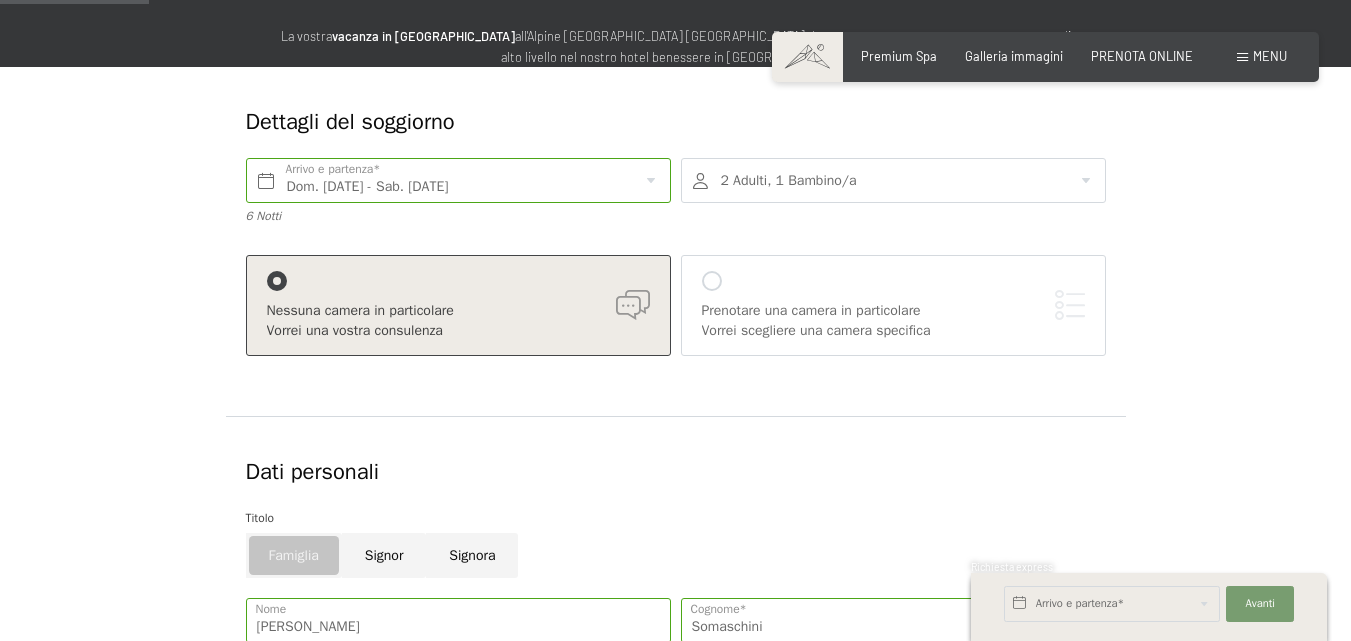 scroll, scrollTop: 200, scrollLeft: 0, axis: vertical 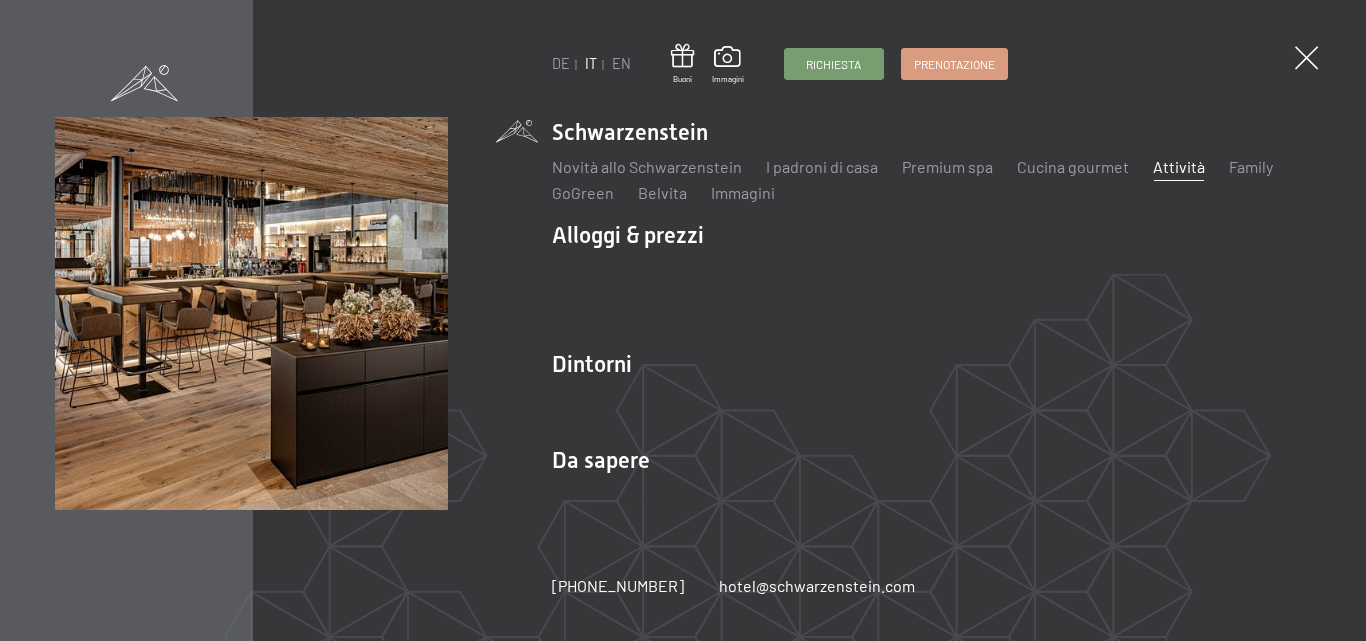 click on "Attività" at bounding box center (1179, 166) 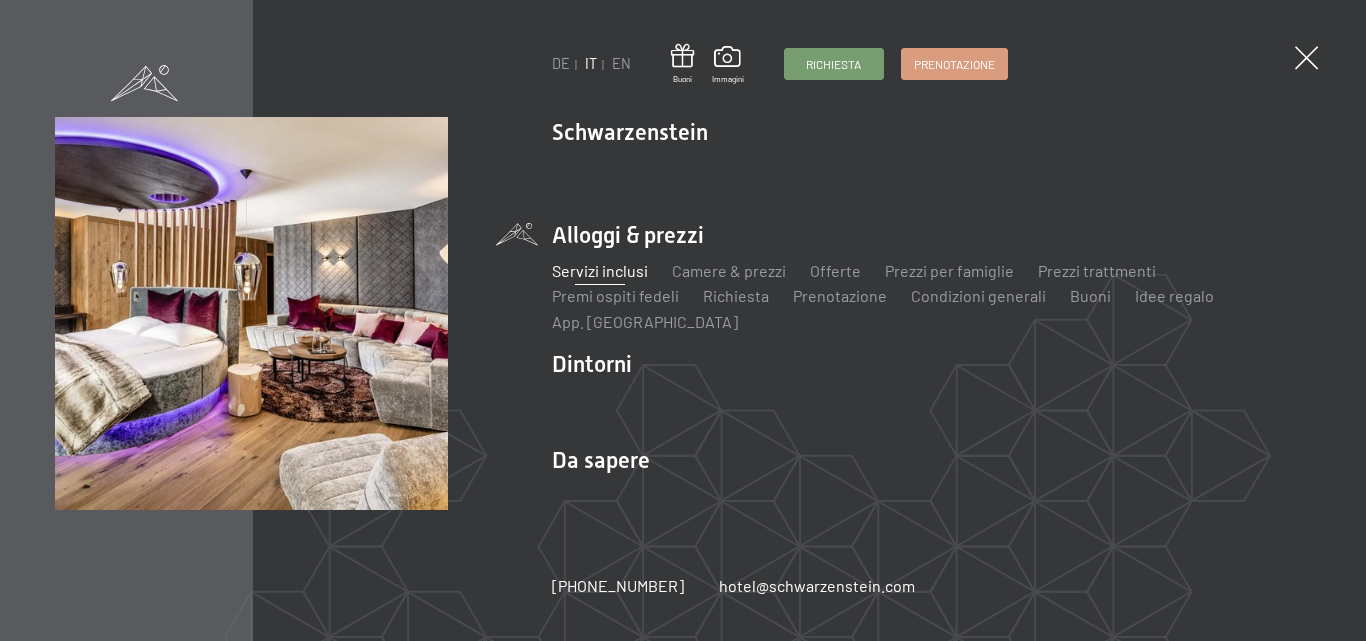 click on "Servizi inclusi" at bounding box center (600, 270) 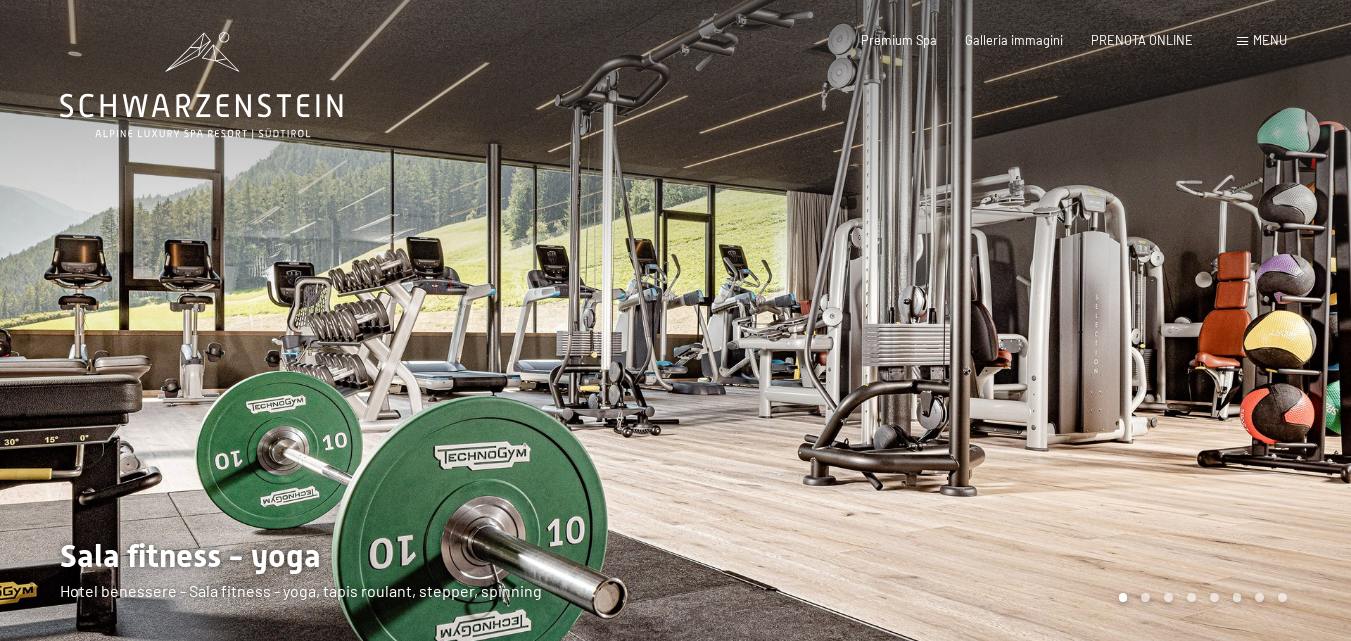 scroll, scrollTop: 0, scrollLeft: 0, axis: both 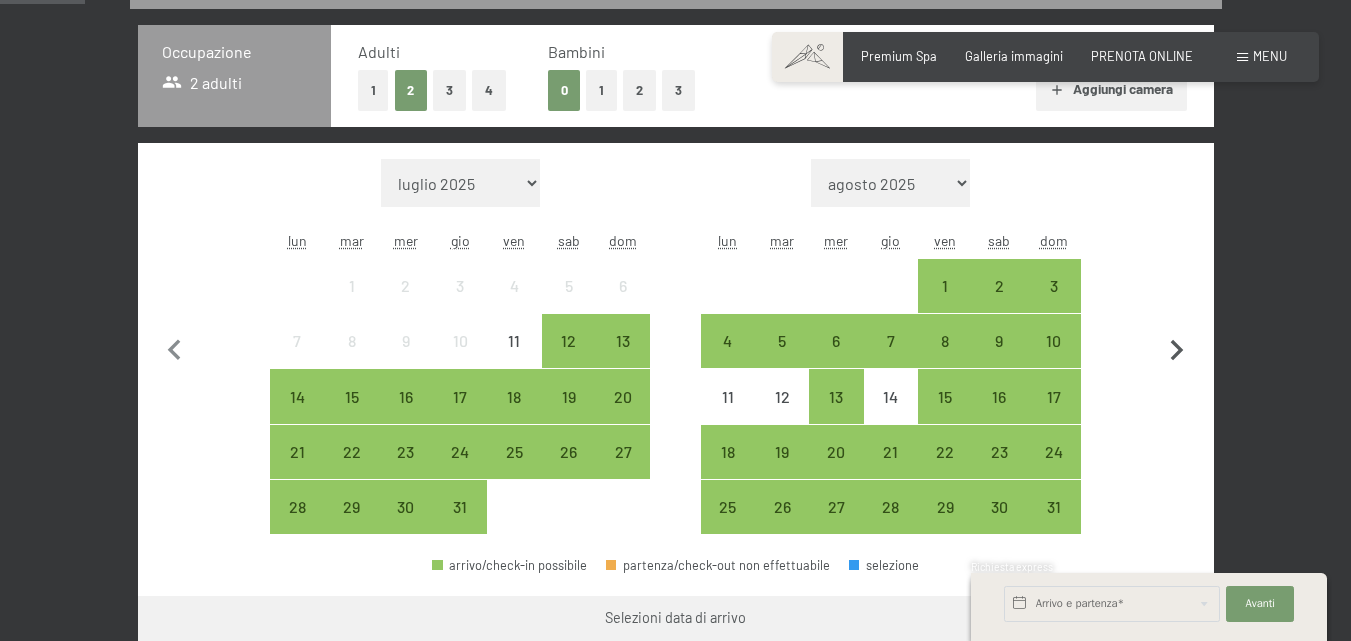 click 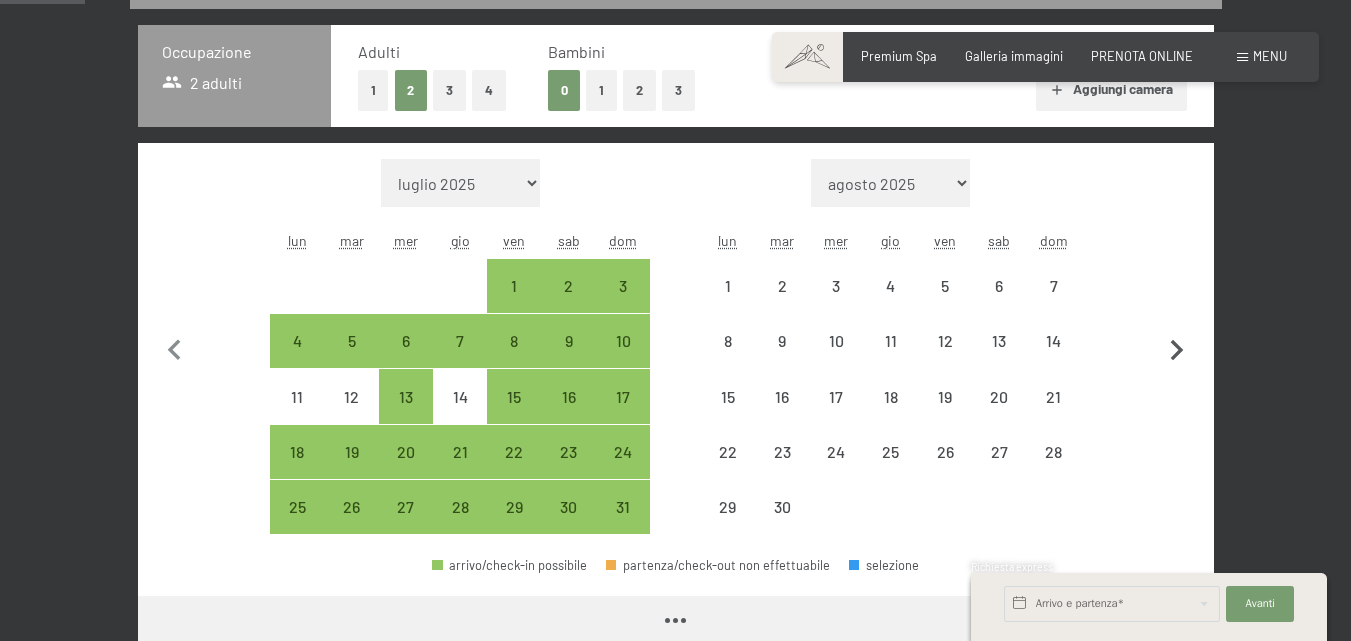 select on "[DATE]" 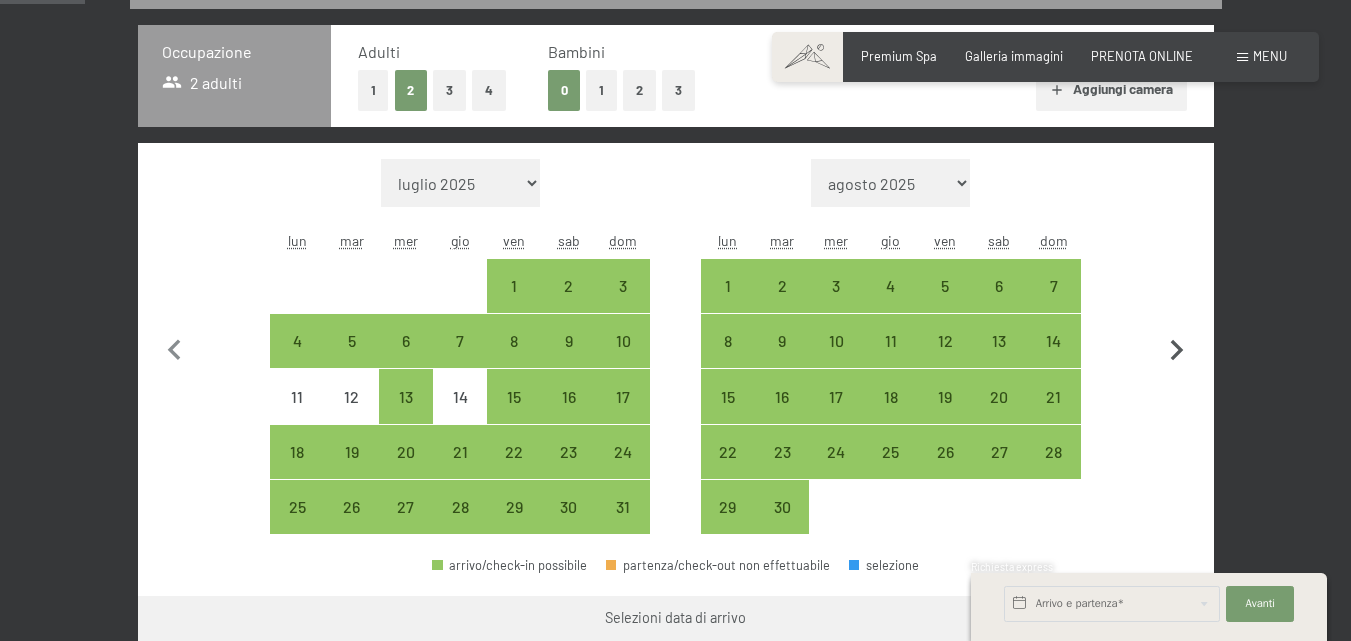 click 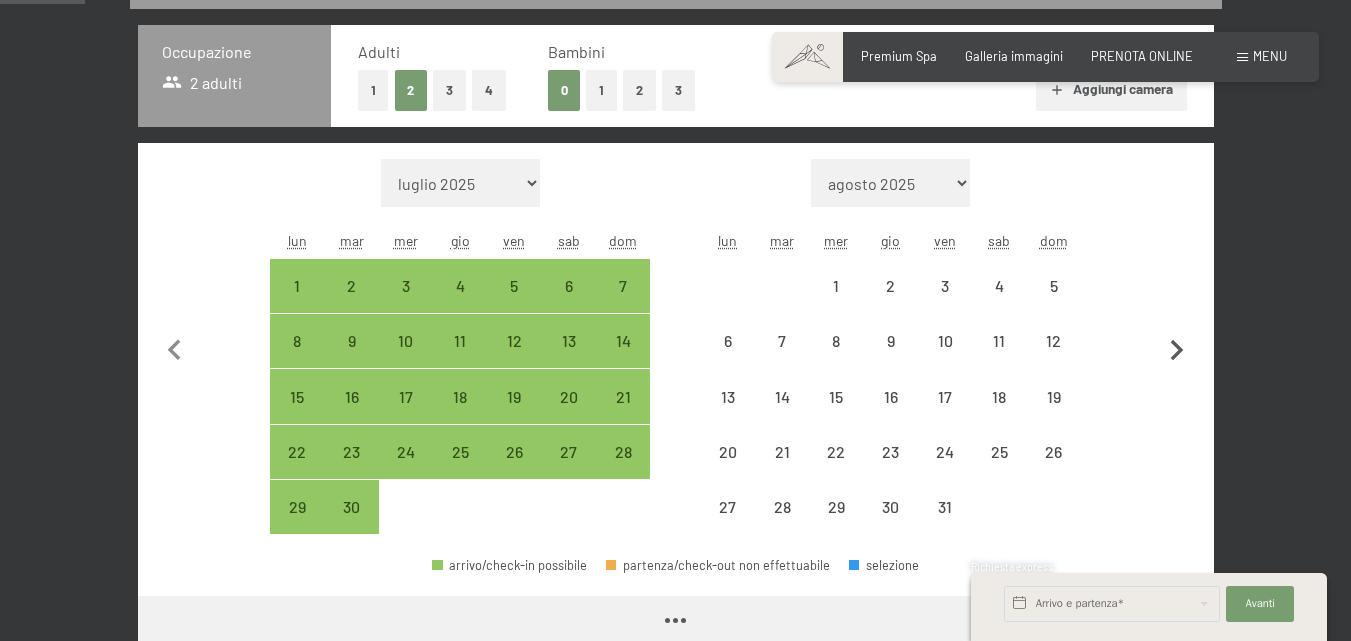 click 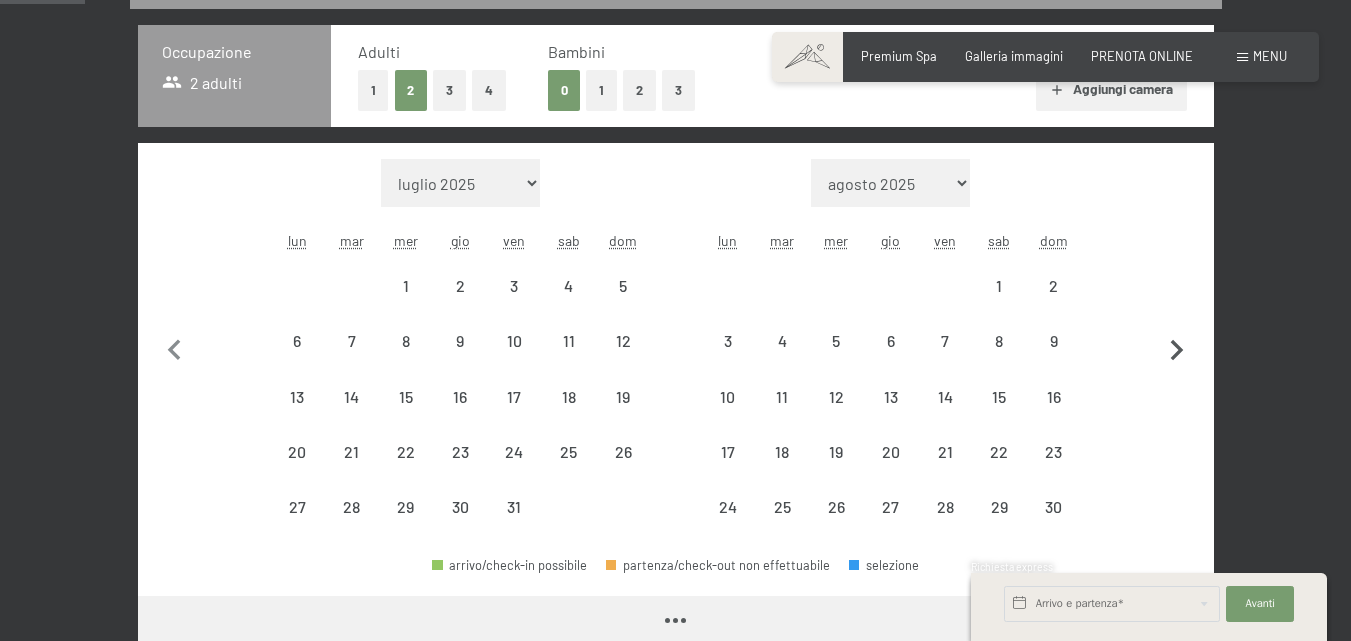click 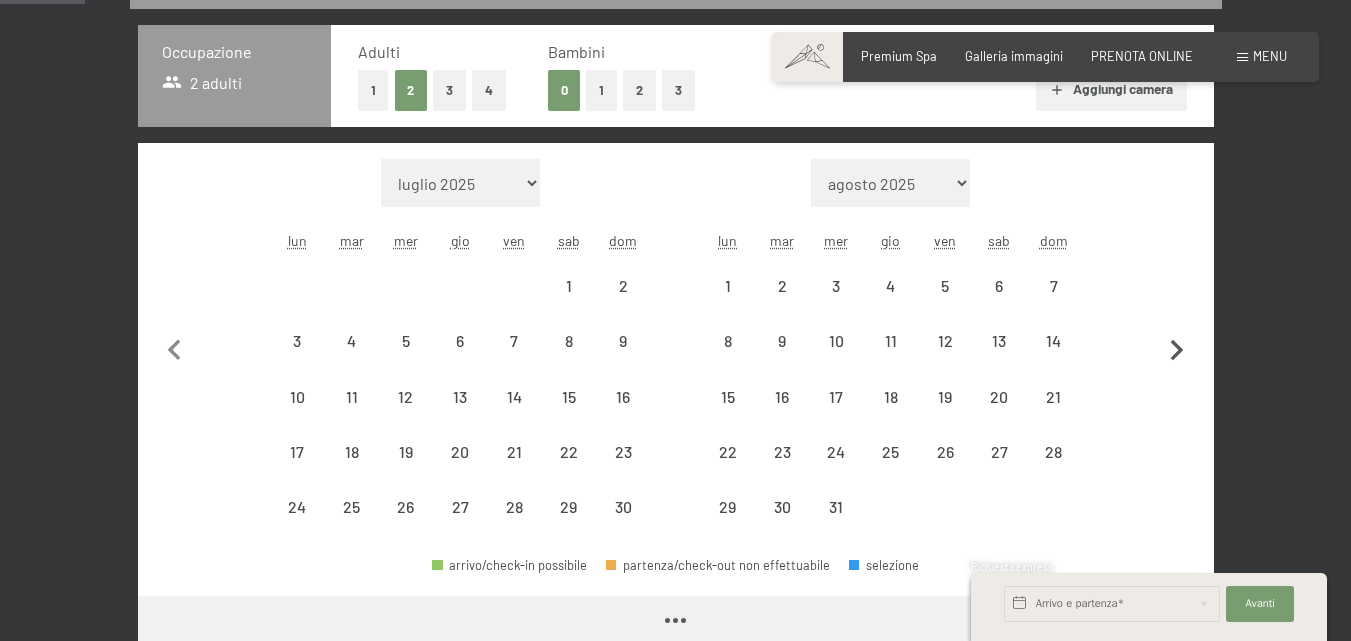 select on "[DATE]" 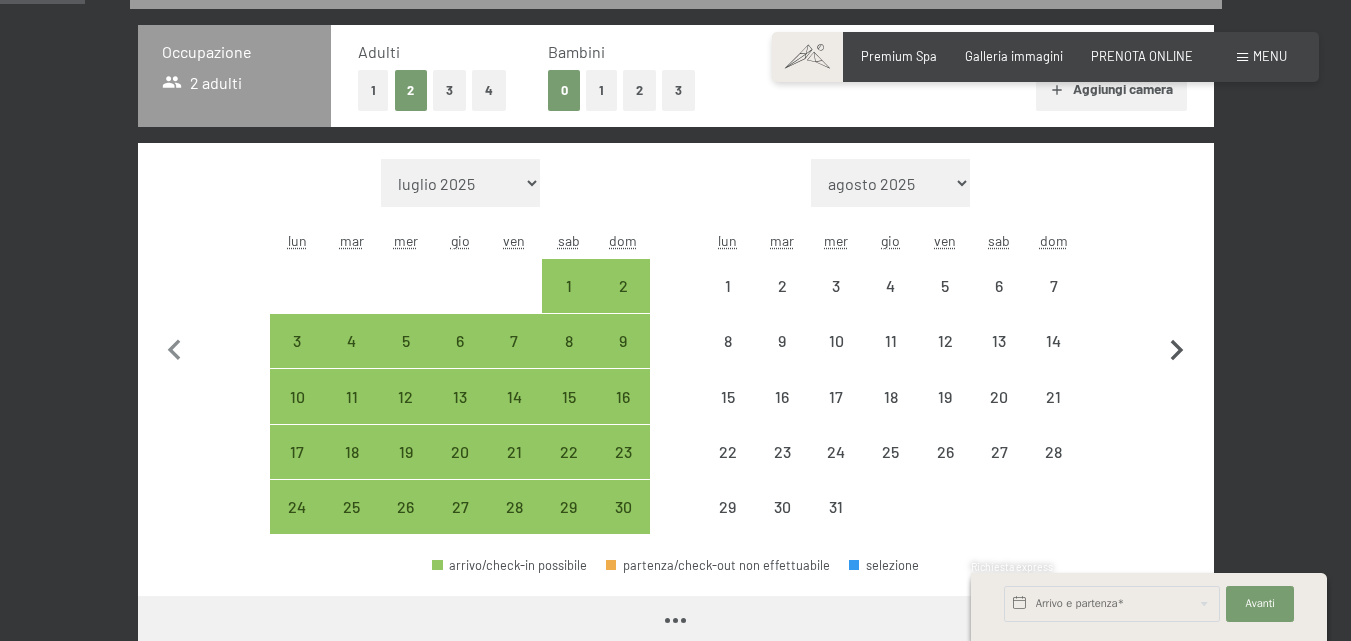 select on "[DATE]" 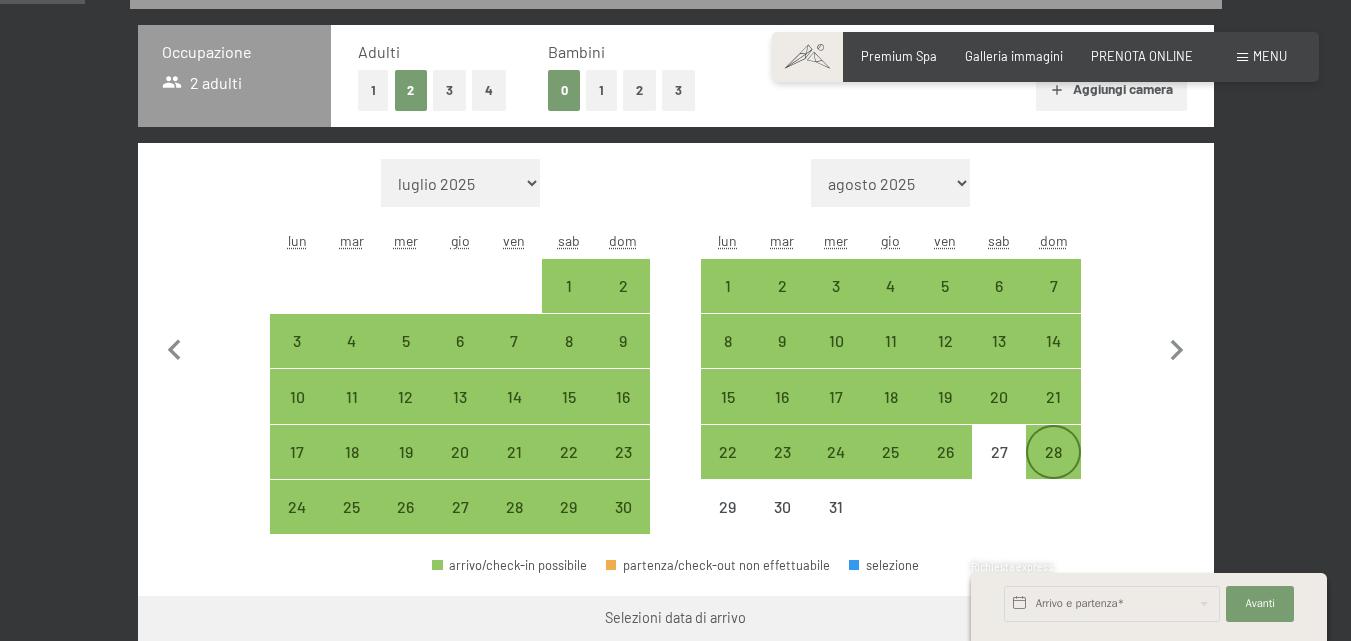 click on "28" at bounding box center [1053, 469] 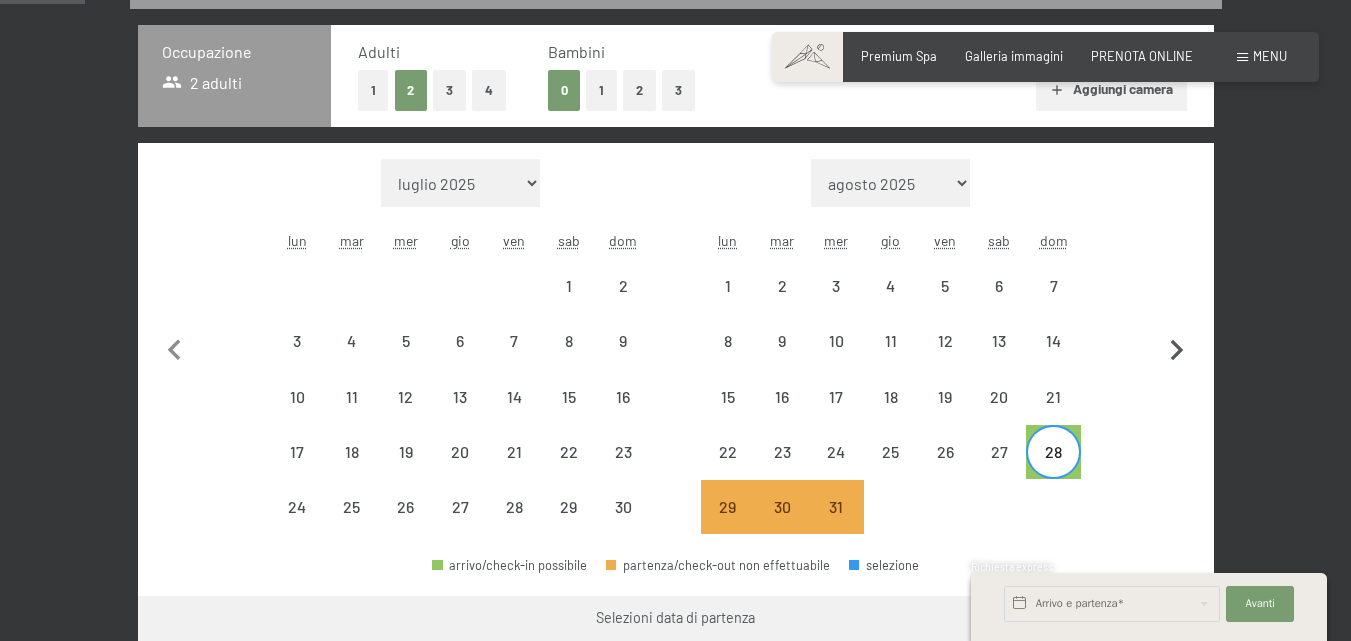 click 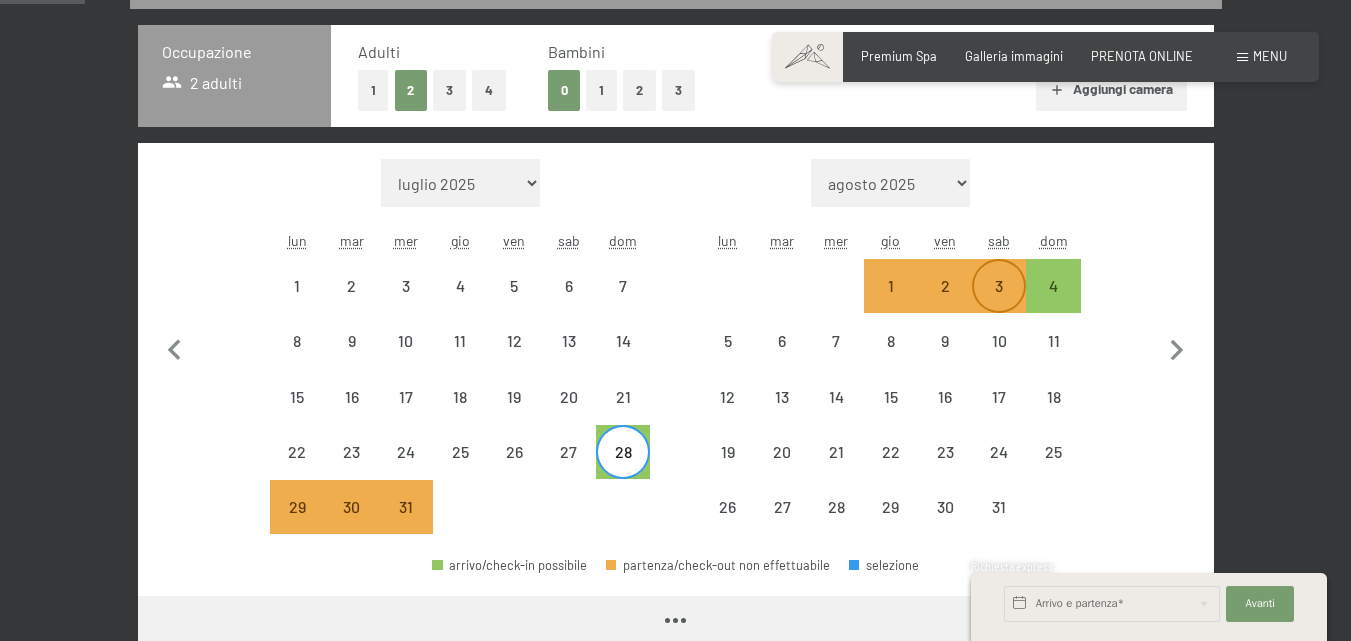 select on "2025-12-01" 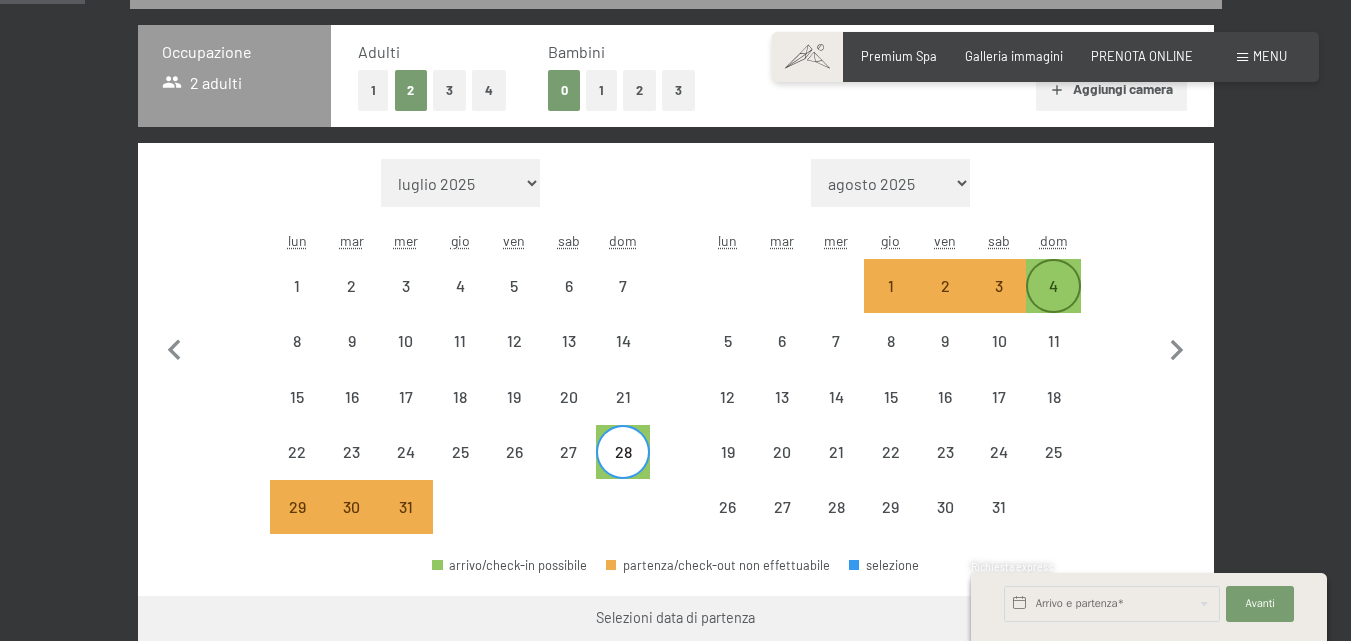 click on "4" at bounding box center [1053, 303] 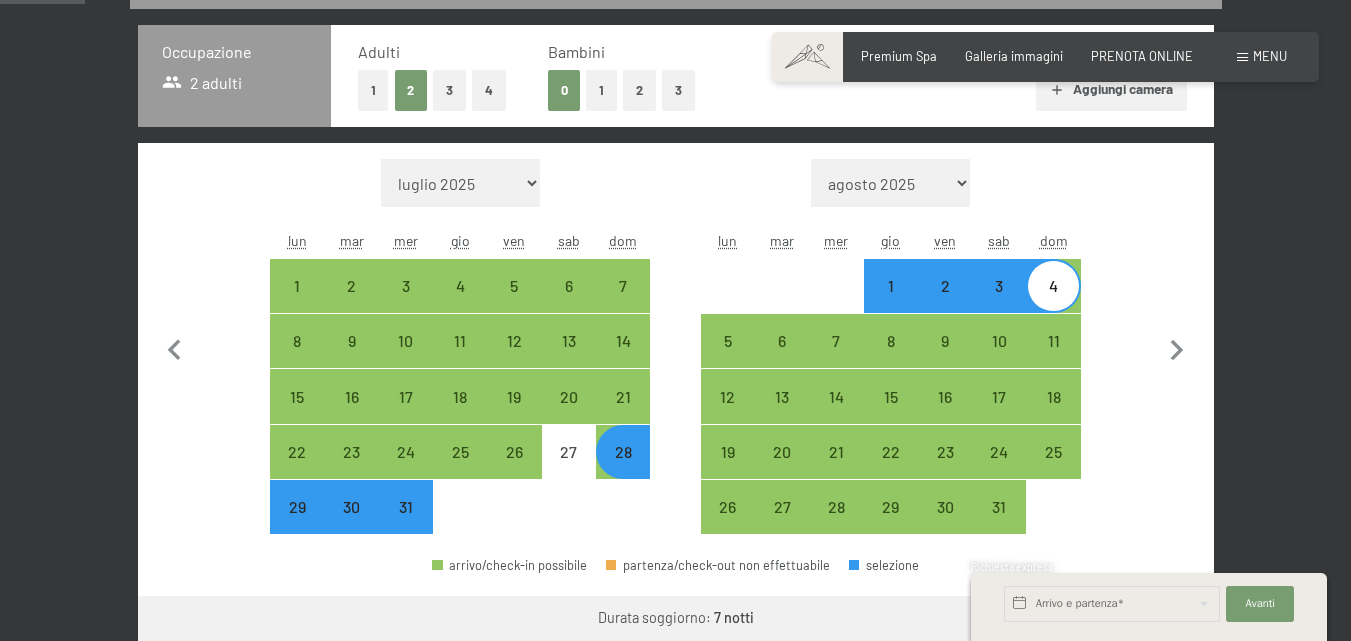 click on "28 dicembre al 4 gennaio 2026 Occupazione 2 adulti  Adulti 1 2 3 4 Bambini 0 1 2 3   Aggiungi camera   Mese/anno luglio 2025 agosto 2025 settembre 2025 ottobre 2025 novembre 2025 dicembre 2025 gennaio 2026 febbraio 2026 marzo 2026 aprile 2026 maggio 2026 giugno 2026 luglio 2026 agosto 2026 settembre 2026 ottobre 2026 novembre 2026 dicembre 2026 gennaio 2027 febbraio 2027 marzo 2027 aprile 2027 maggio 2027 giugno 2027 luglio 2027 lun mar mer gio ven sab dom 1 2 3 4 5 6 7 8 9 10 11 12 13 14 15 16 17 18 19 20 21 22 23 24 25 26 27 28 29 30 31 Mese/anno agosto 2025 settembre 2025 ottobre 2025 novembre 2025 dicembre 2025 gennaio 2026 febbraio 2026 marzo 2026 aprile 2026 maggio 2026 giugno 2026 luglio 2026 agosto 2026 settembre 2026 ottobre 2026 novembre 2026 dicembre 2026 gennaio 2027 febbraio 2027 marzo 2027 aprile 2027 maggio 2027 giugno 2027 luglio 2027 agosto 2027 lun mar mer gio ven sab dom 1 2 3 4 5 6 7 8 9 10 11 12 13 14 15 16 17 18 19 20 21 22 23 24 25 26 27 28 29 30 31 arrivo/check-in possibile selezione" at bounding box center (676, 1432) 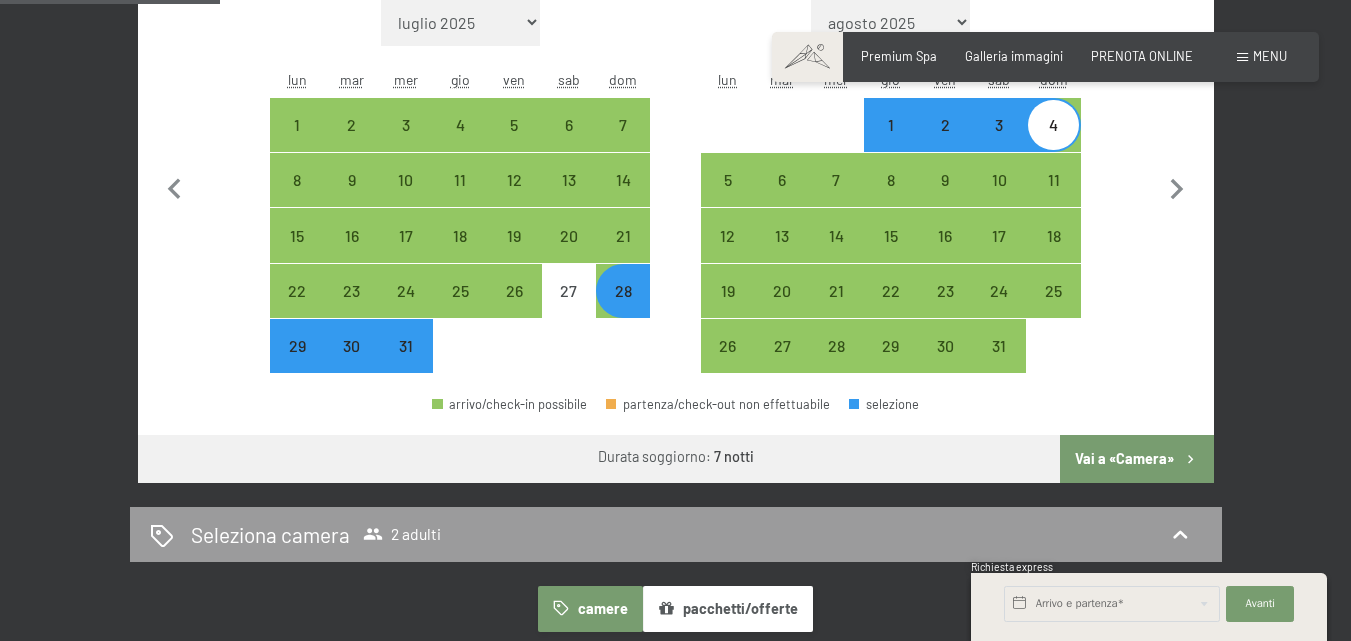 scroll, scrollTop: 640, scrollLeft: 0, axis: vertical 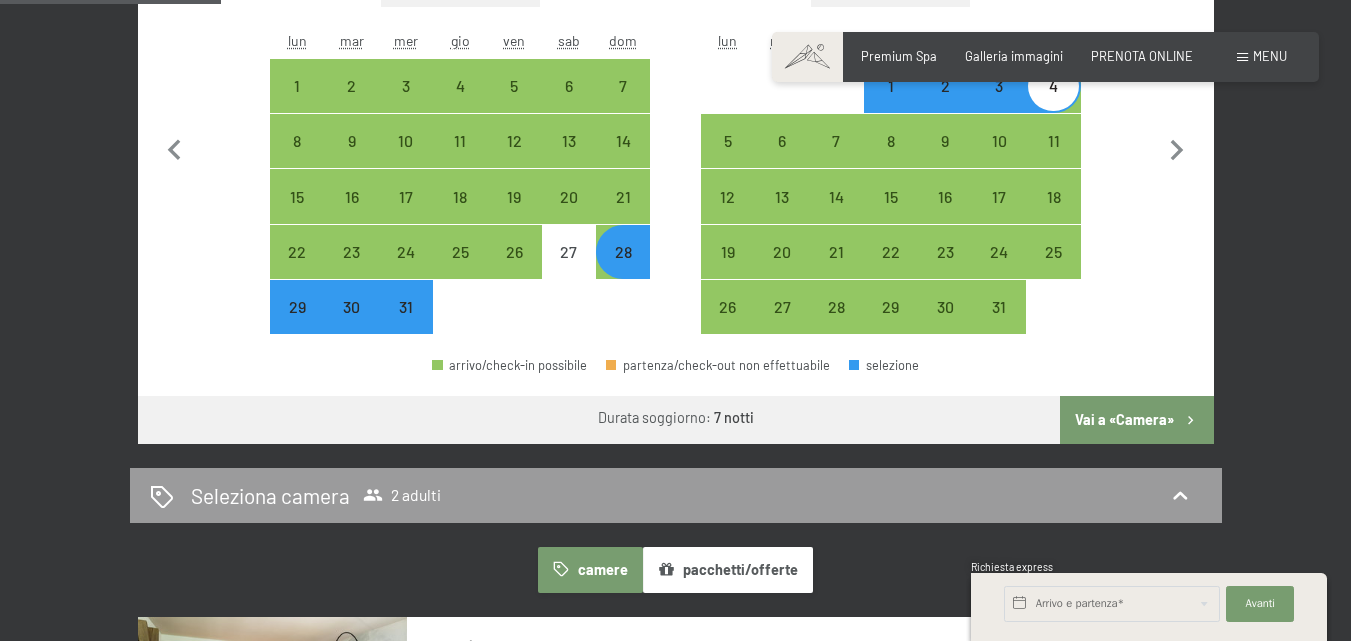 click on "Vai a «Camera»" at bounding box center [1136, 420] 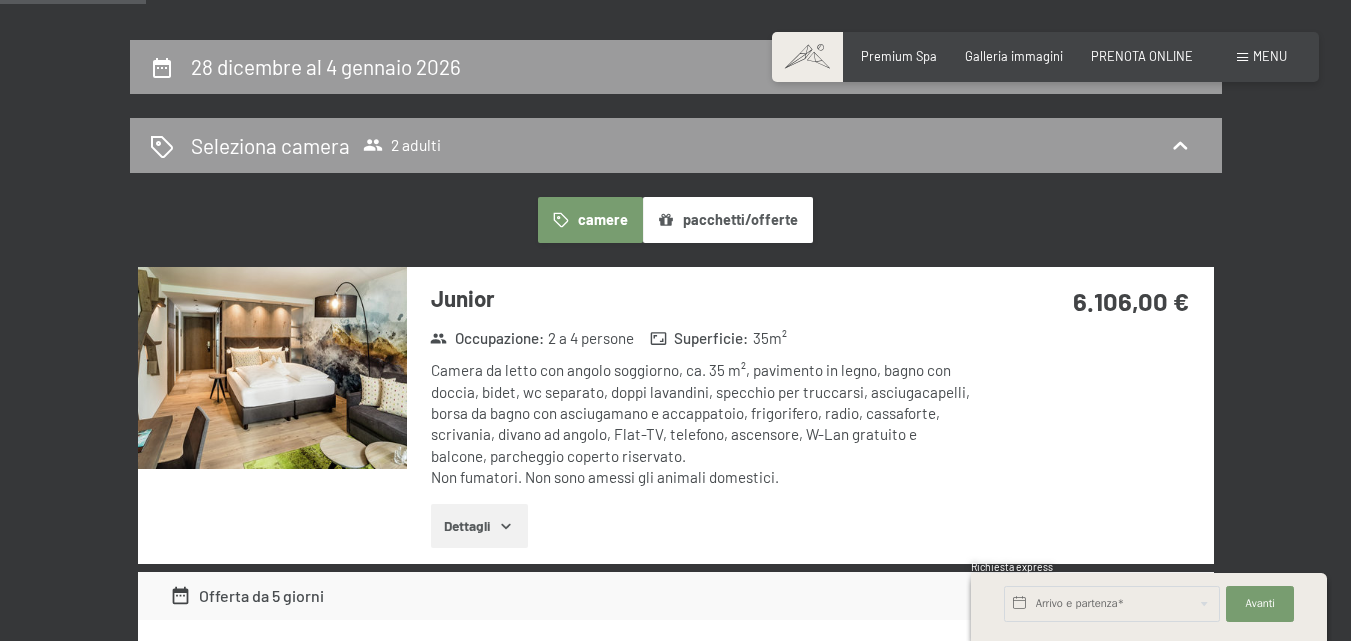 scroll, scrollTop: 315, scrollLeft: 0, axis: vertical 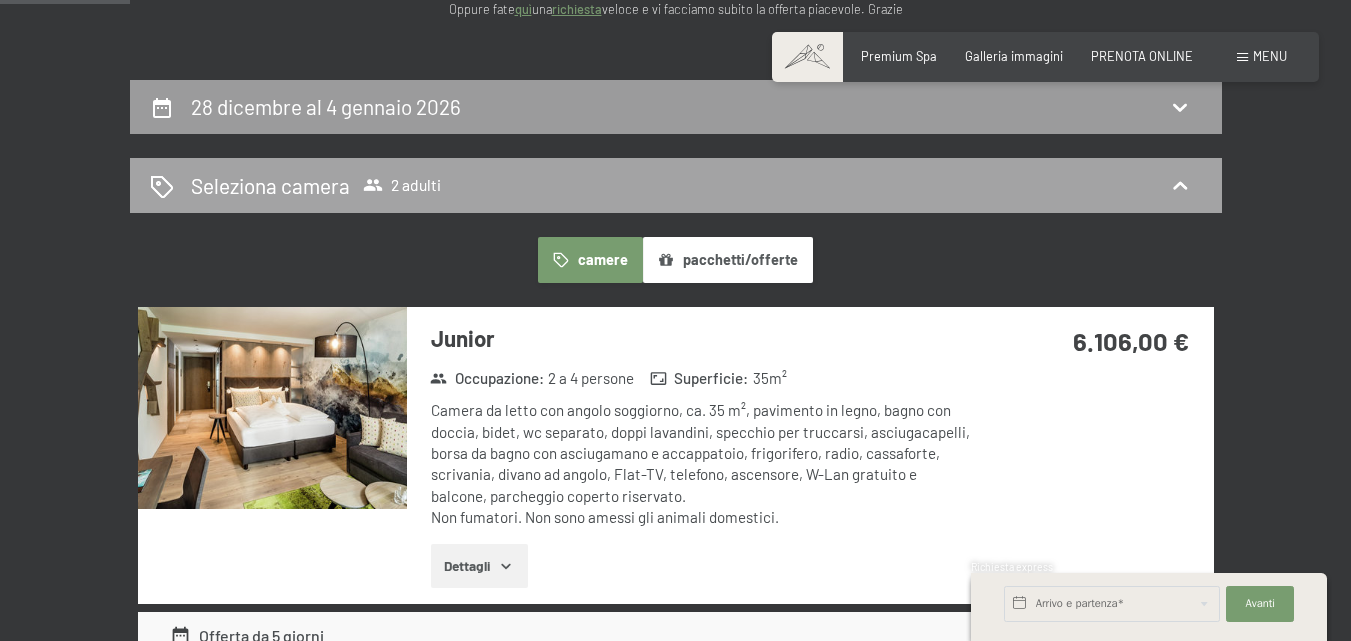 click 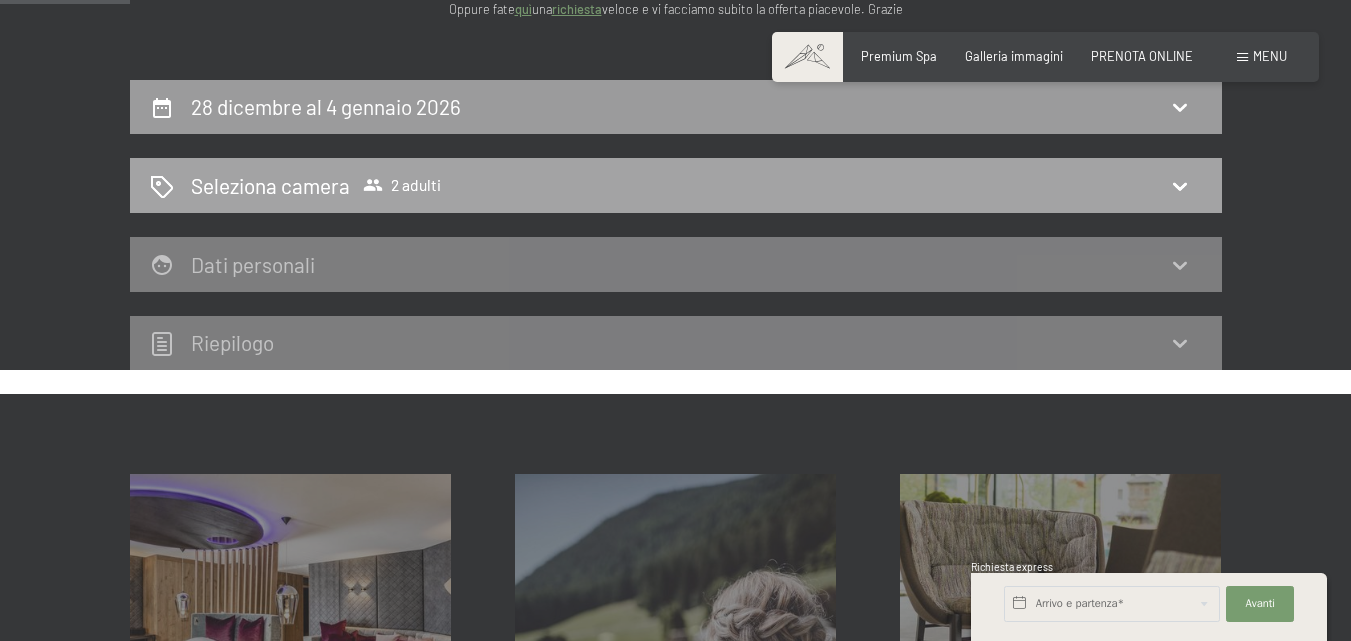 click on "2 adulti" at bounding box center [402, 185] 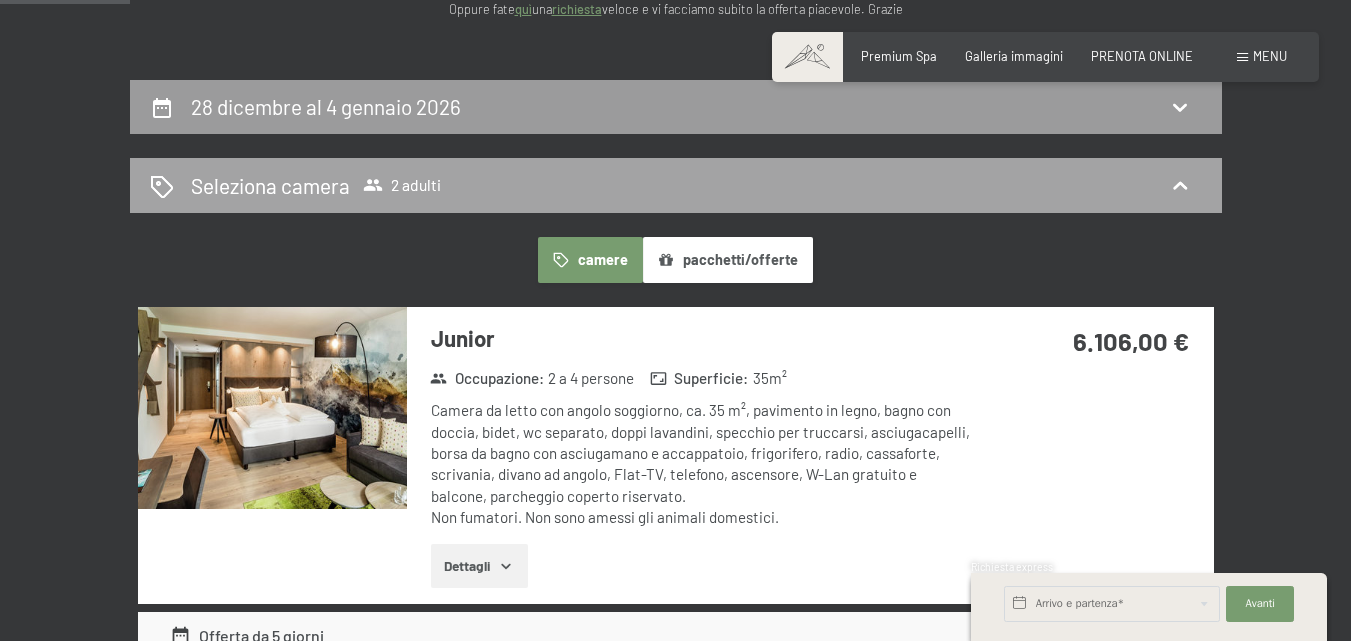 click on "Seleziona camera" at bounding box center (270, 185) 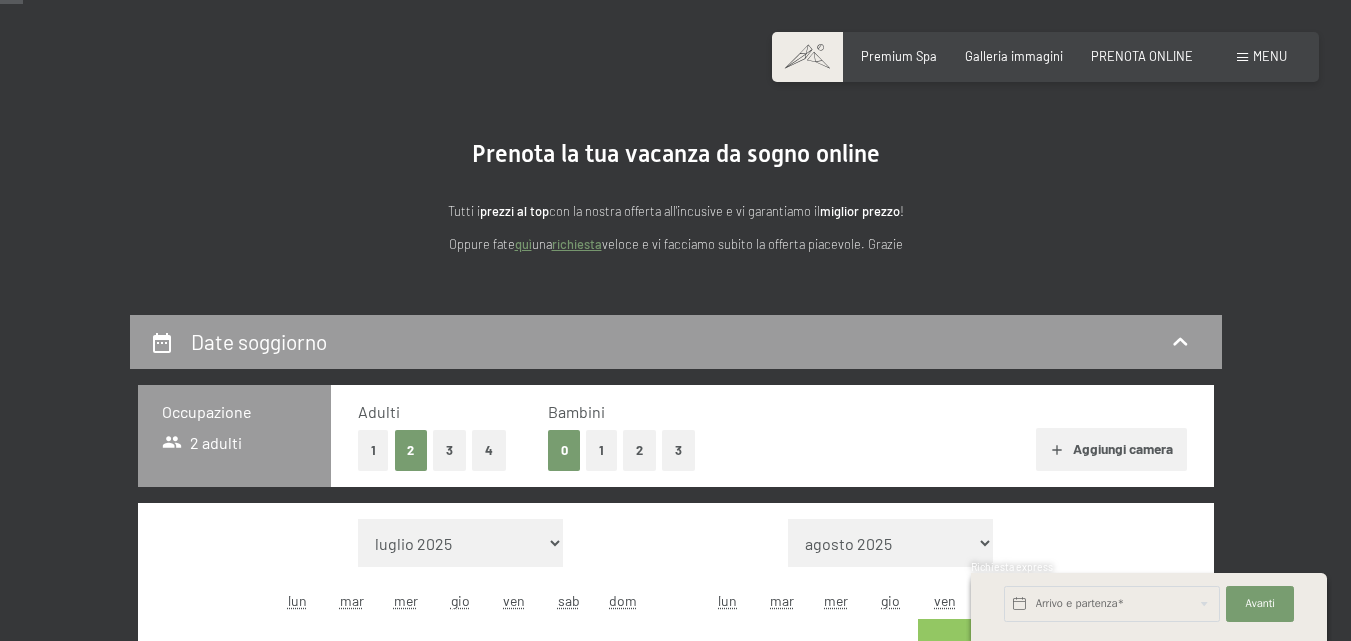 scroll, scrollTop: 120, scrollLeft: 0, axis: vertical 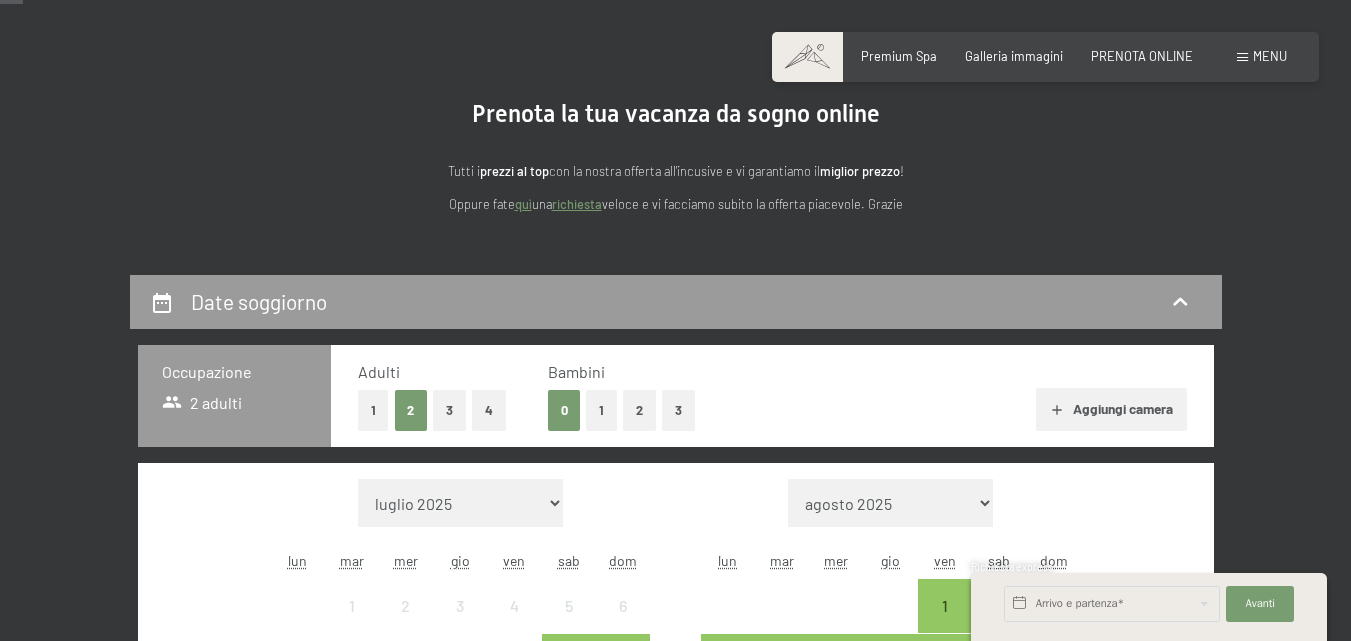 click on "1" at bounding box center [601, 410] 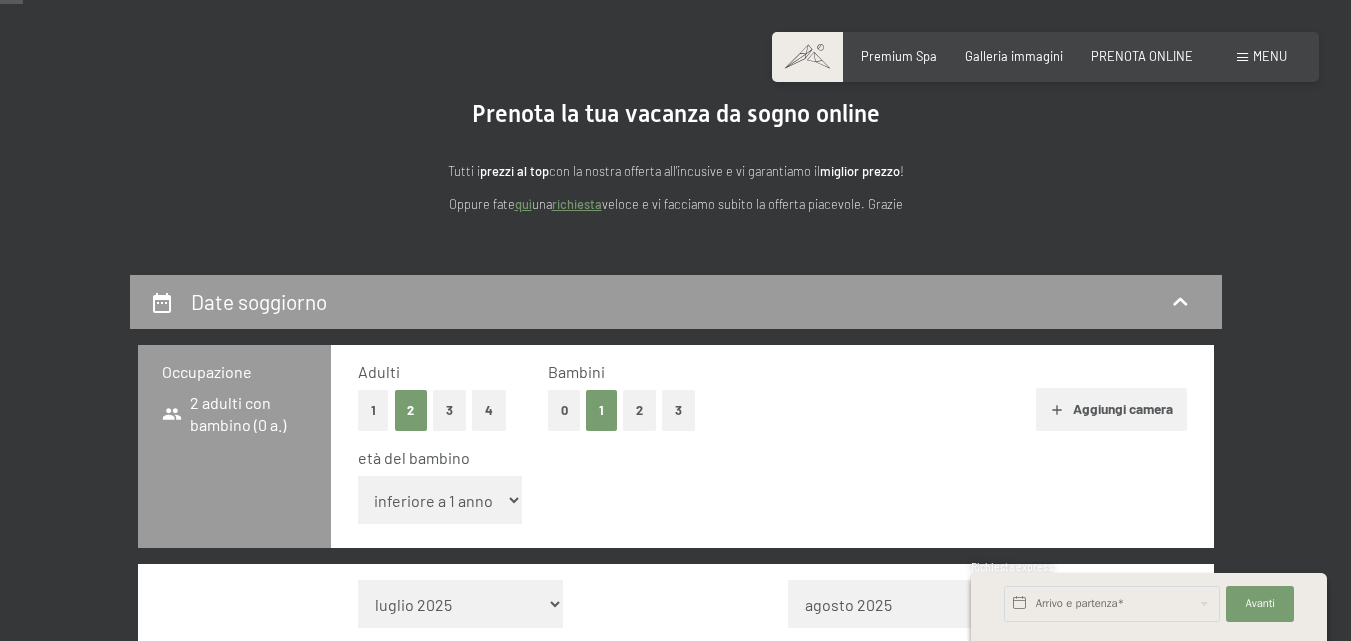 click on "inferiore a 1 anno 1 anno 2 anni 3 anni 4 anni 5 anni 6 anni 7 anni 8 anni 9 anni 10 anni 11 anni 12 anni 13 anni 14 anni 15 anni 16 anni 17 anni" at bounding box center (440, 500) 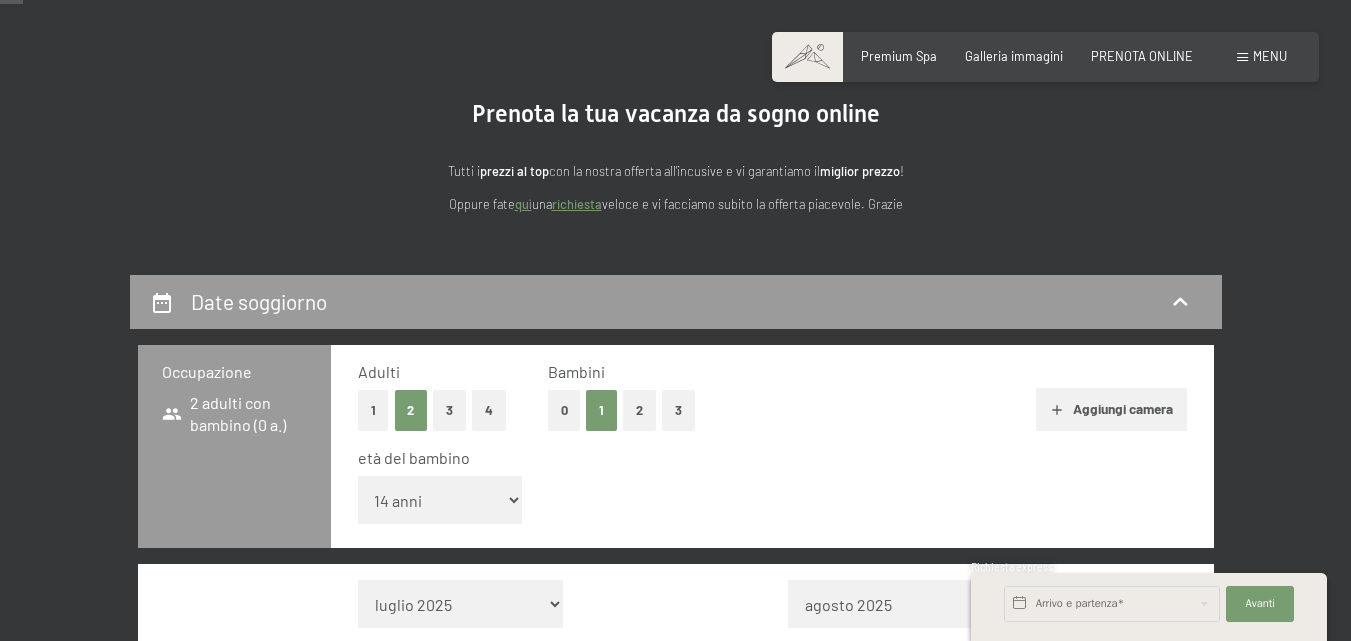 click on "inferiore a 1 anno 1 anno 2 anni 3 anni 4 anni 5 anni 6 anni 7 anni 8 anni 9 anni 10 anni 11 anni 12 anni 13 anni 14 anni 15 anni 16 anni 17 anni" at bounding box center [440, 500] 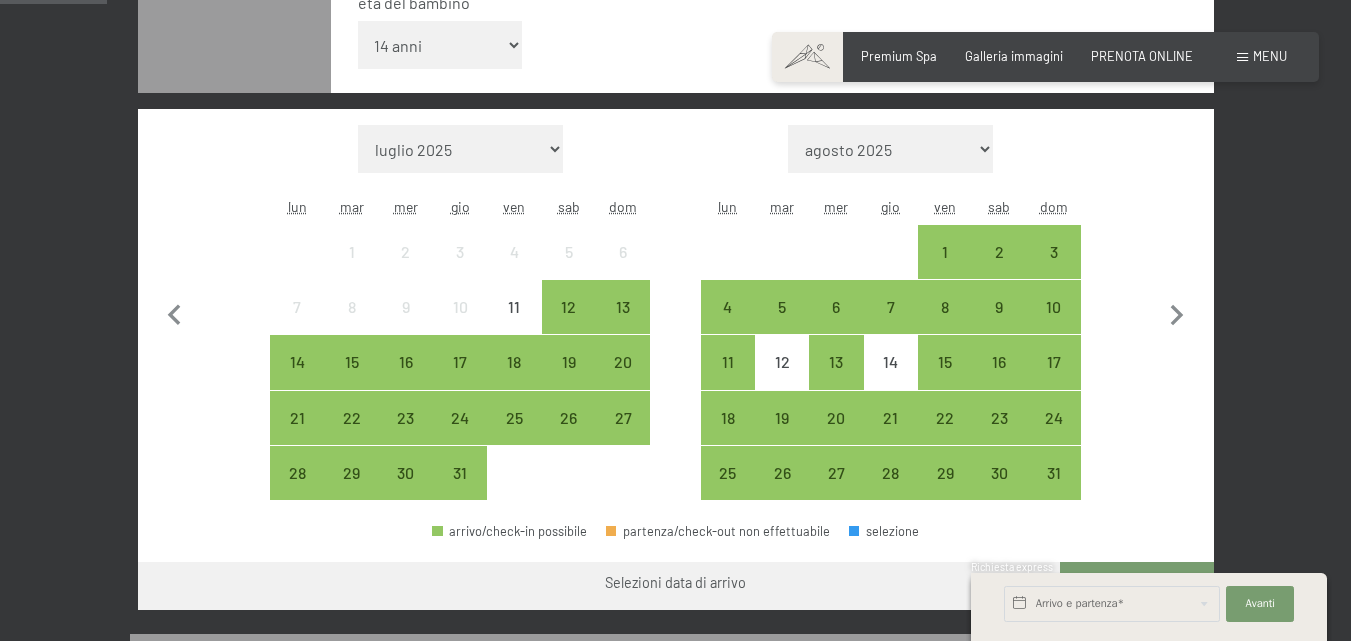 scroll, scrollTop: 600, scrollLeft: 0, axis: vertical 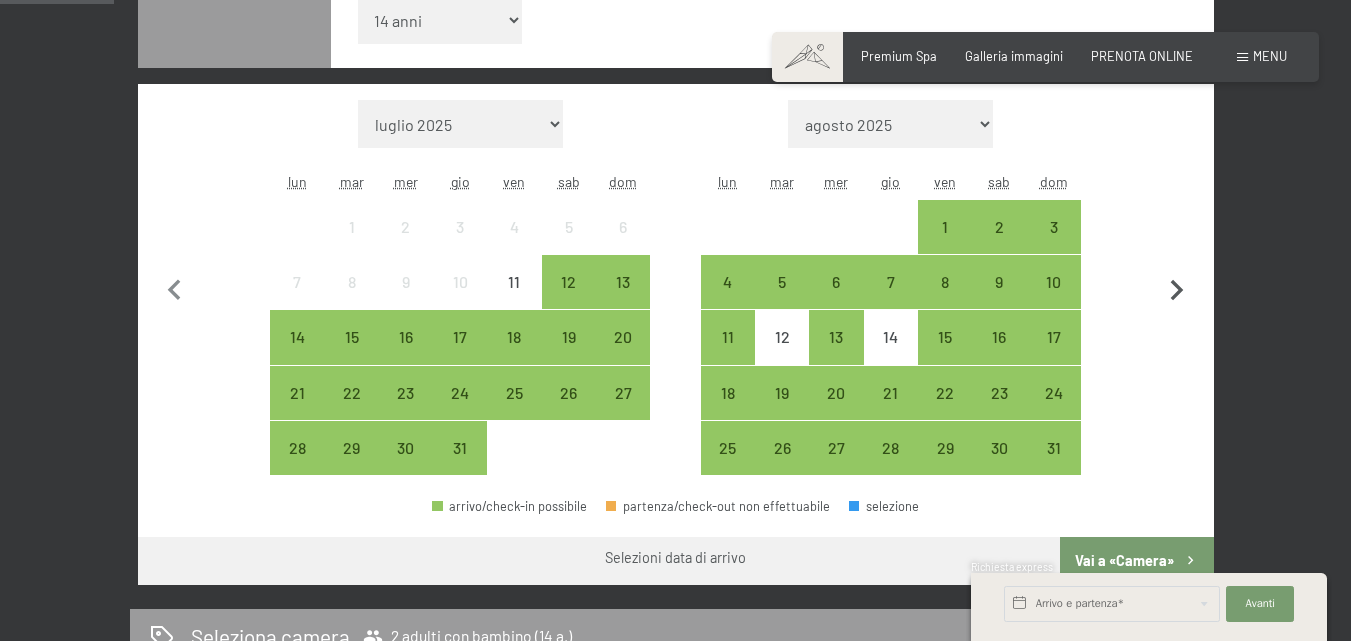 click 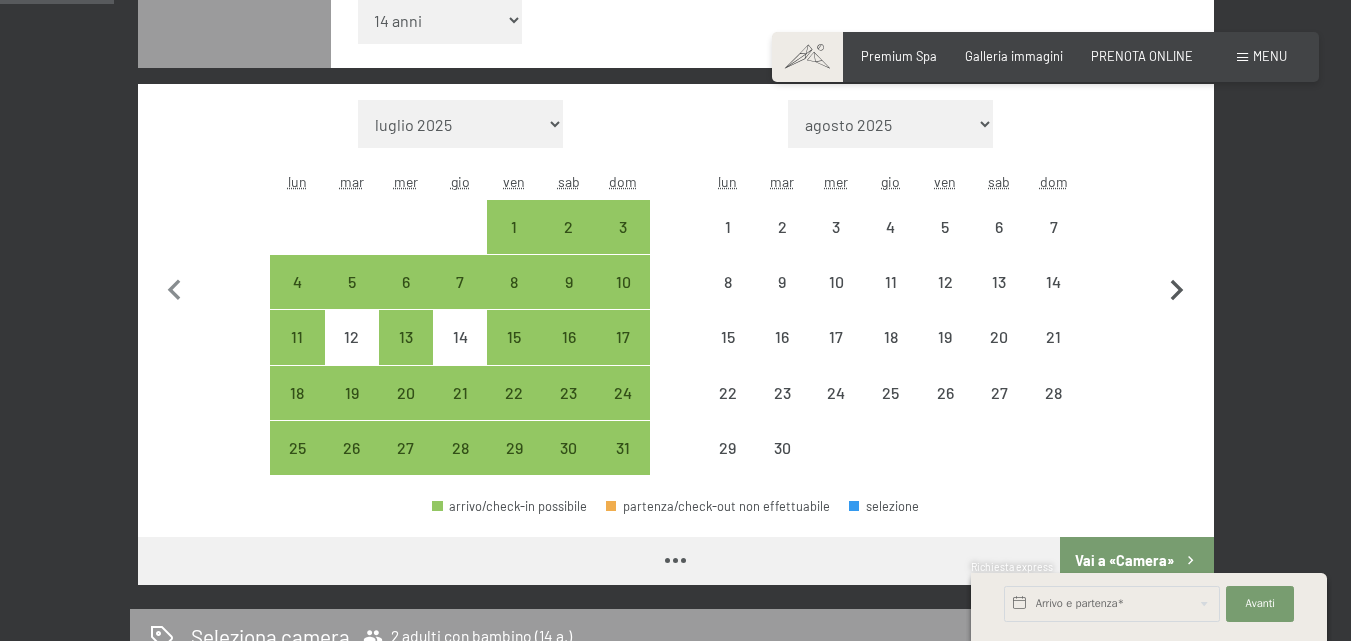 click 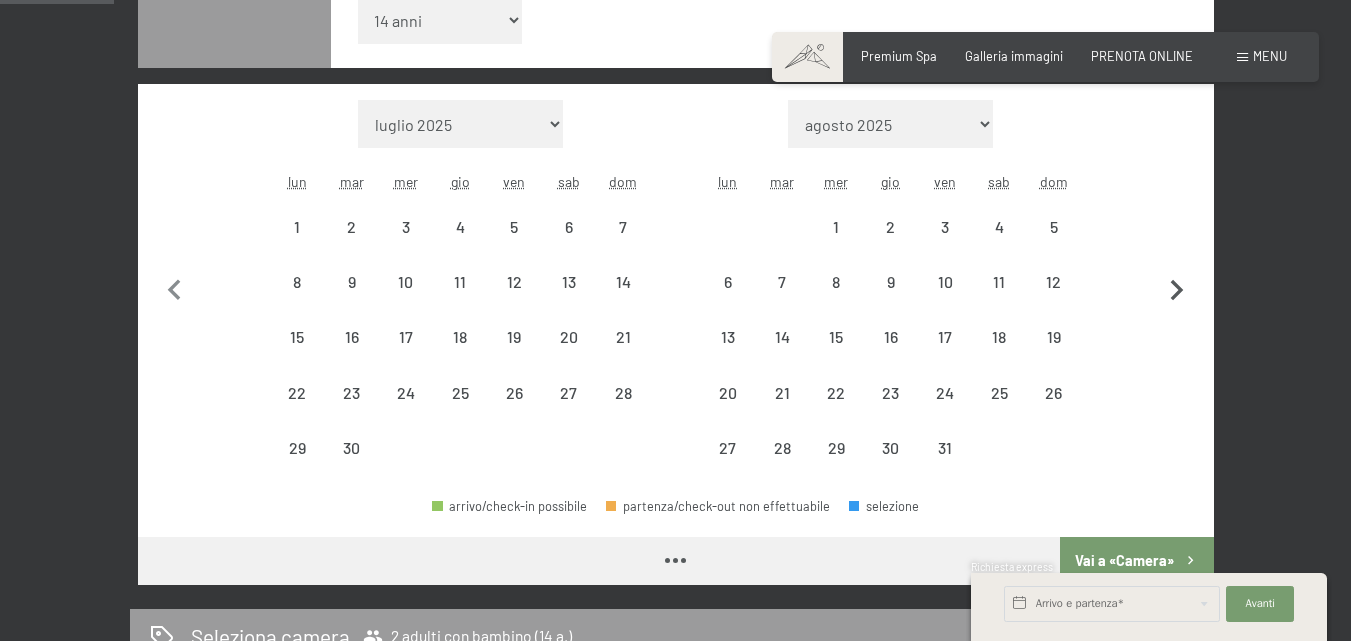 select on "2025-09-01" 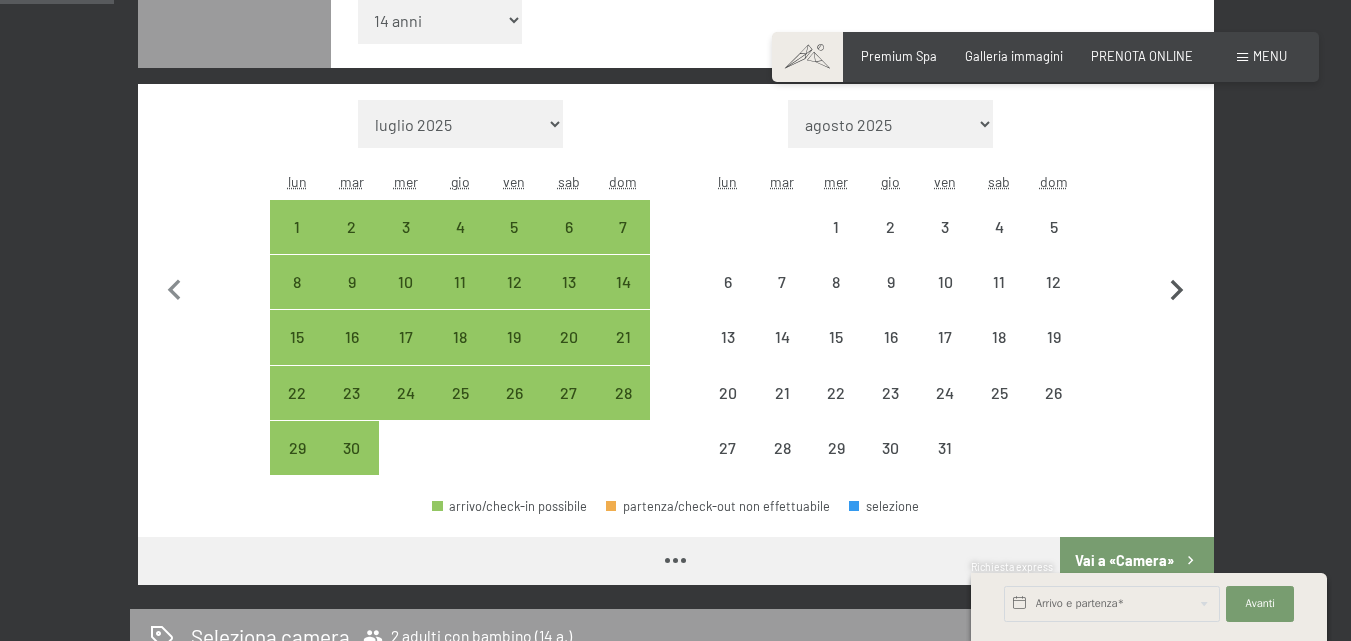 click 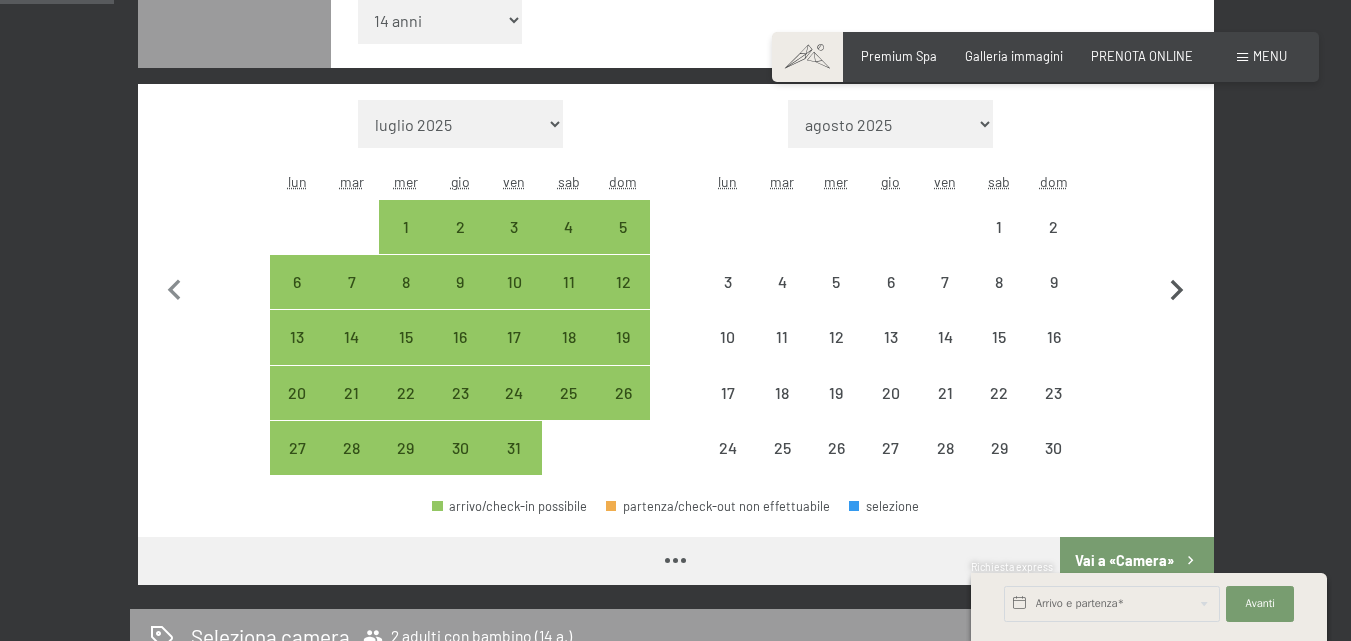 click 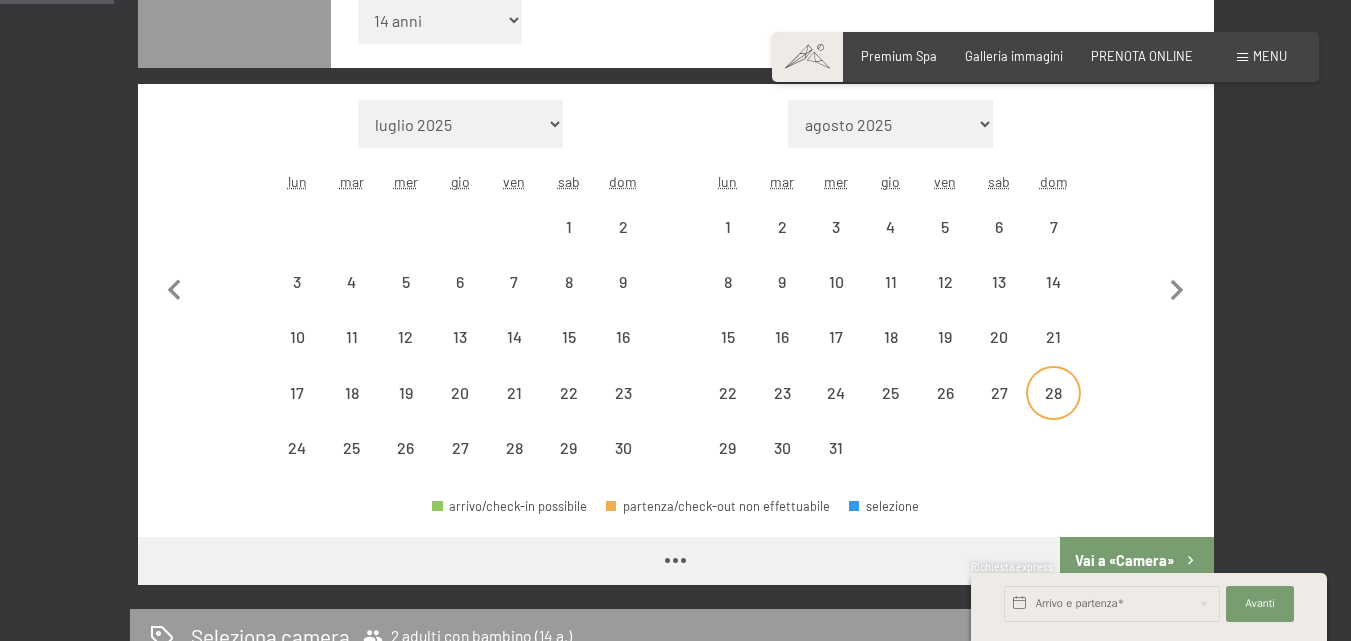 click on "28" at bounding box center [1053, 410] 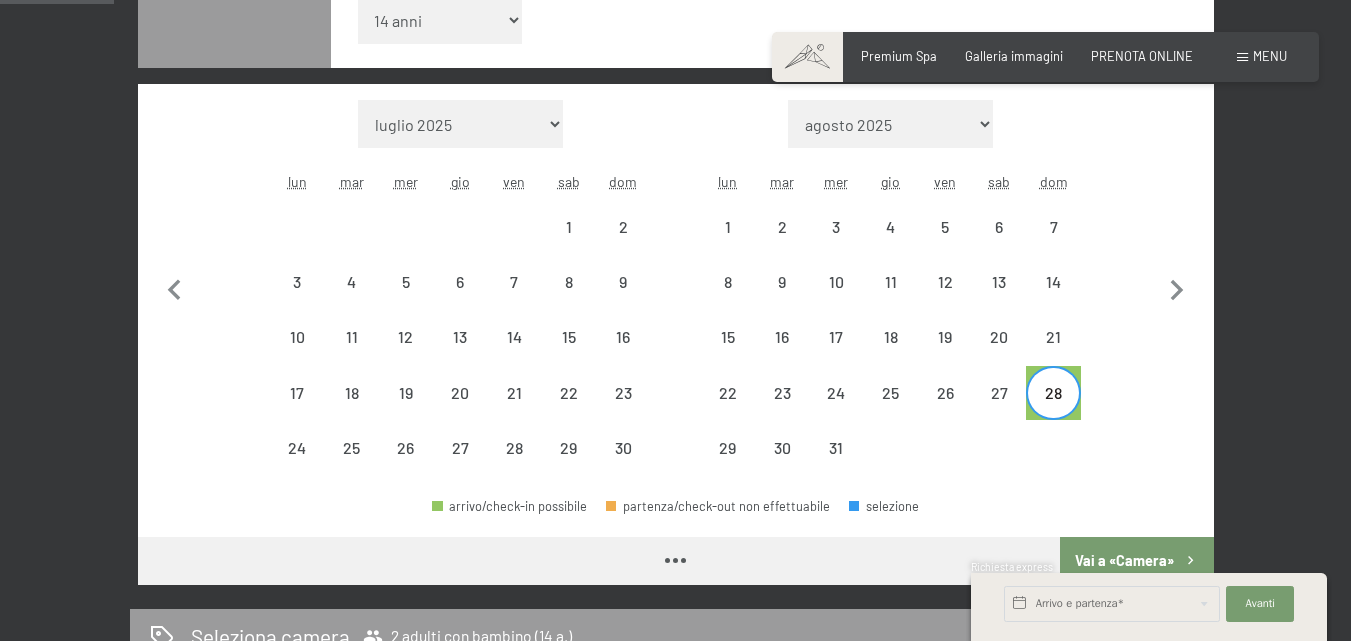 select on "2025-11-01" 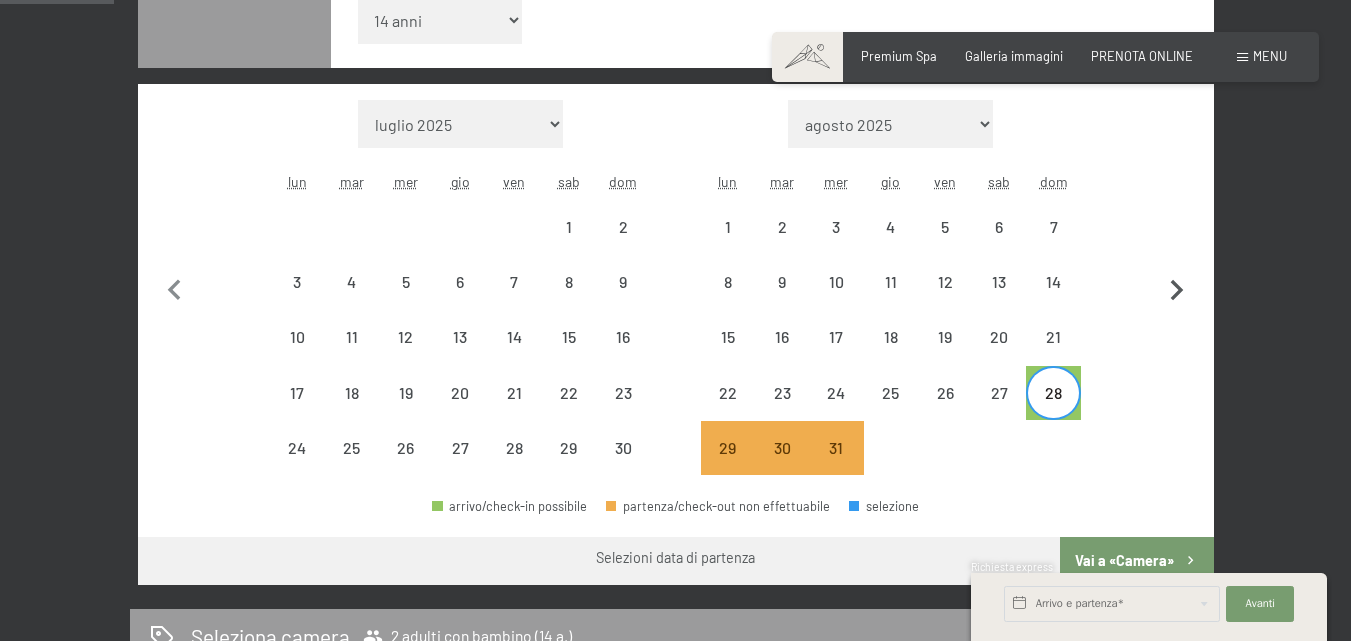 click 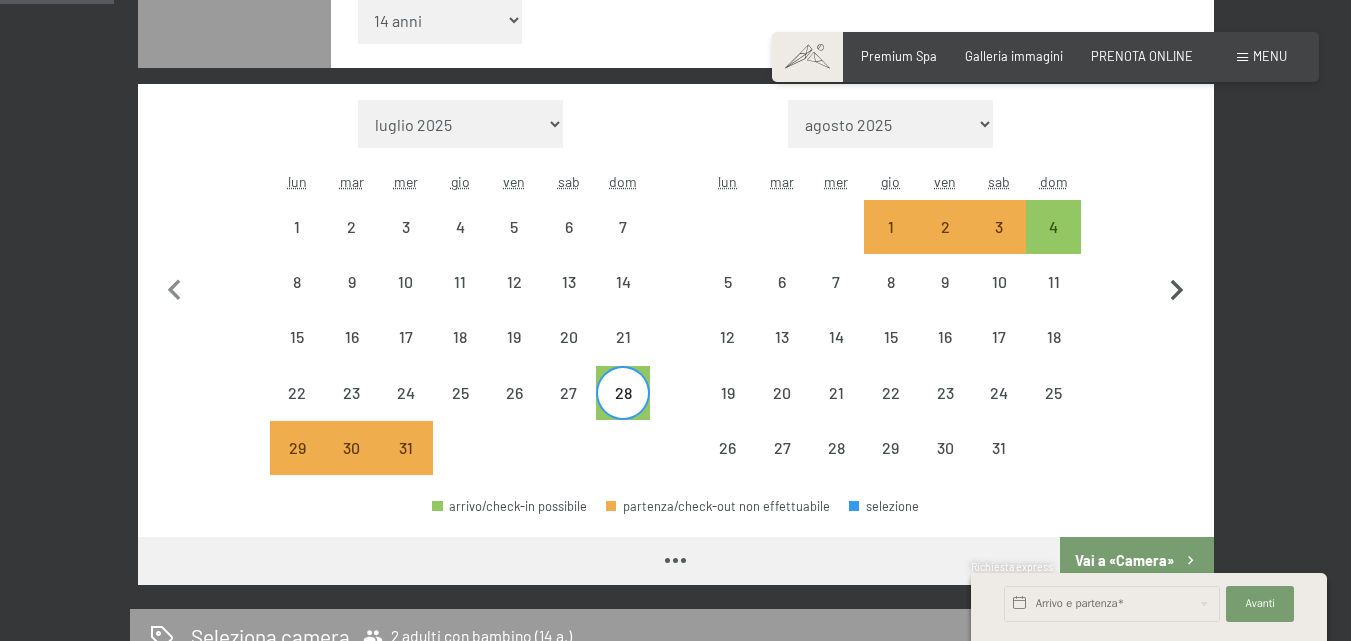 select on "2025-12-01" 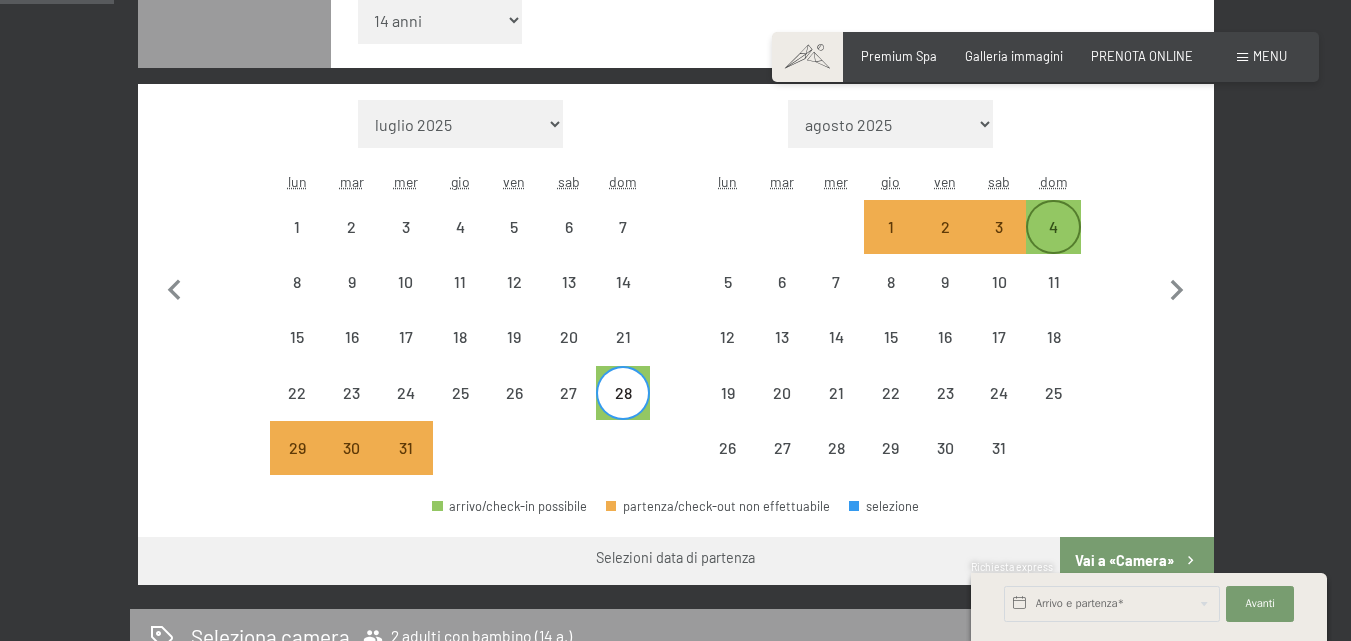 click on "4" at bounding box center [1053, 244] 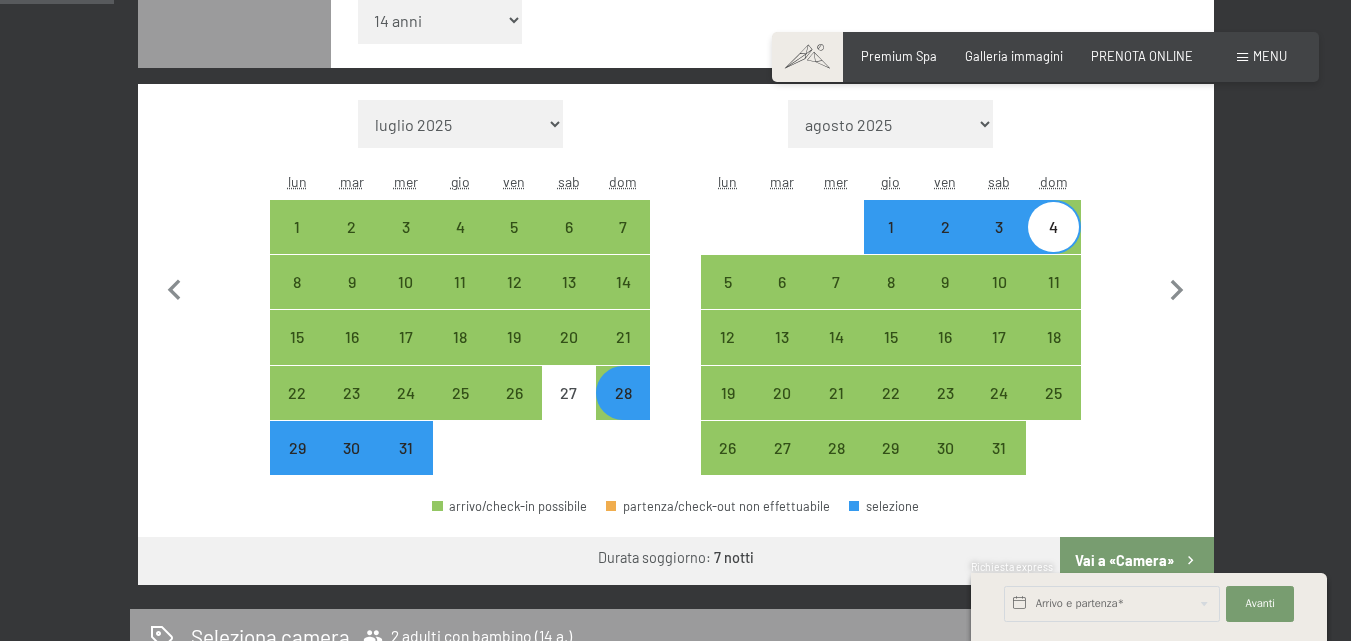 click on "28 dicembre al 4 gennaio 2026 Occupazione 2 adulti con bambino (14 a.) Adulti 1 2 3 4 Bambini 0 1 2 3   Aggiungi camera età del bambino inferiore a 1 anno 1 anno 2 anni 3 anni 4 anni 5 anni 6 anni 7 anni 8 anni 9 anni 10 anni 11 anni 12 anni 13 anni 14 anni 15 anni 16 anni 17 anni   Mese/anno luglio 2025 agosto 2025 settembre 2025 ottobre 2025 novembre 2025 dicembre 2025 gennaio 2026 febbraio 2026 marzo 2026 aprile 2026 maggio 2026 giugno 2026 luglio 2026 agosto 2026 settembre 2026 ottobre 2026 novembre 2026 dicembre 2026 gennaio 2027 febbraio 2027 marzo 2027 aprile 2027 maggio 2027 giugno 2027 luglio 2027 lun mar mer gio ven sab dom 1 2 3 4 5 6 7 8 9 10 11 12 13 14 15 16 17 18 19 20 21 22 23 24 25 26 27 28 29 30 31 Mese/anno agosto 2025 settembre 2025 ottobre 2025 novembre 2025 dicembre 2025 gennaio 2026 febbraio 2026 marzo 2026 aprile 2026 maggio 2026 giugno 2026 luglio 2026 agosto 2026 settembre 2026 ottobre 2026 novembre 2026 dicembre 2026 gennaio 2027 febbraio 2027 marzo 2027 aprile 2027 maggio 2027 1" at bounding box center (676, 1667) 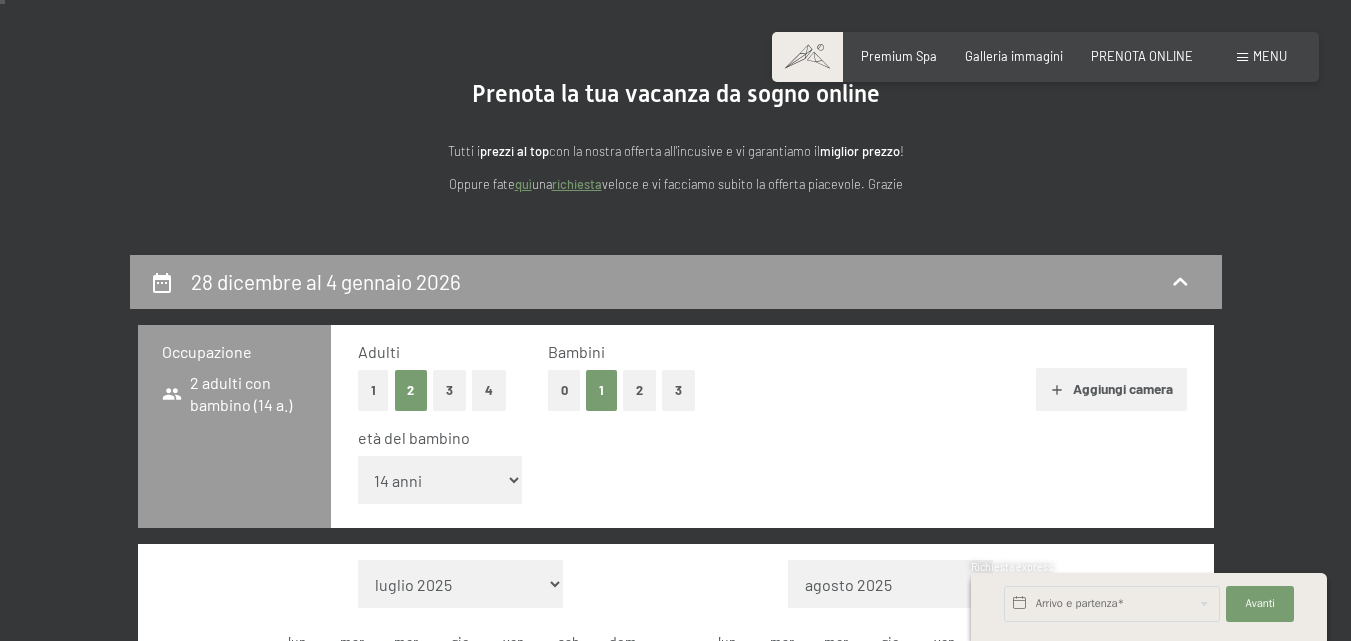 scroll, scrollTop: 0, scrollLeft: 0, axis: both 